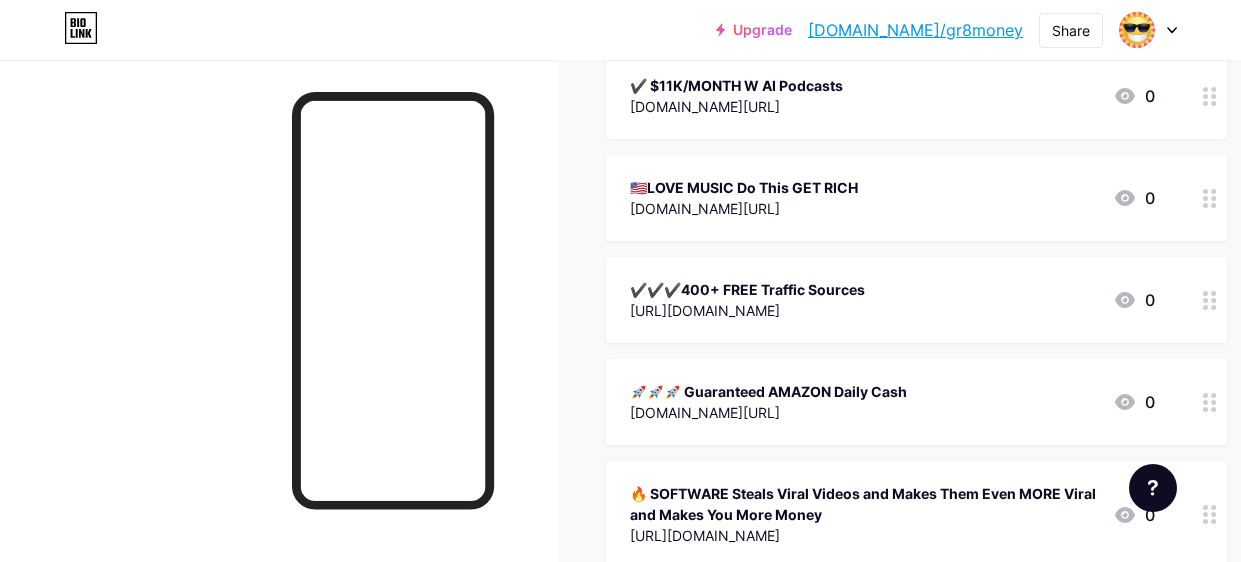 scroll, scrollTop: 2428, scrollLeft: 0, axis: vertical 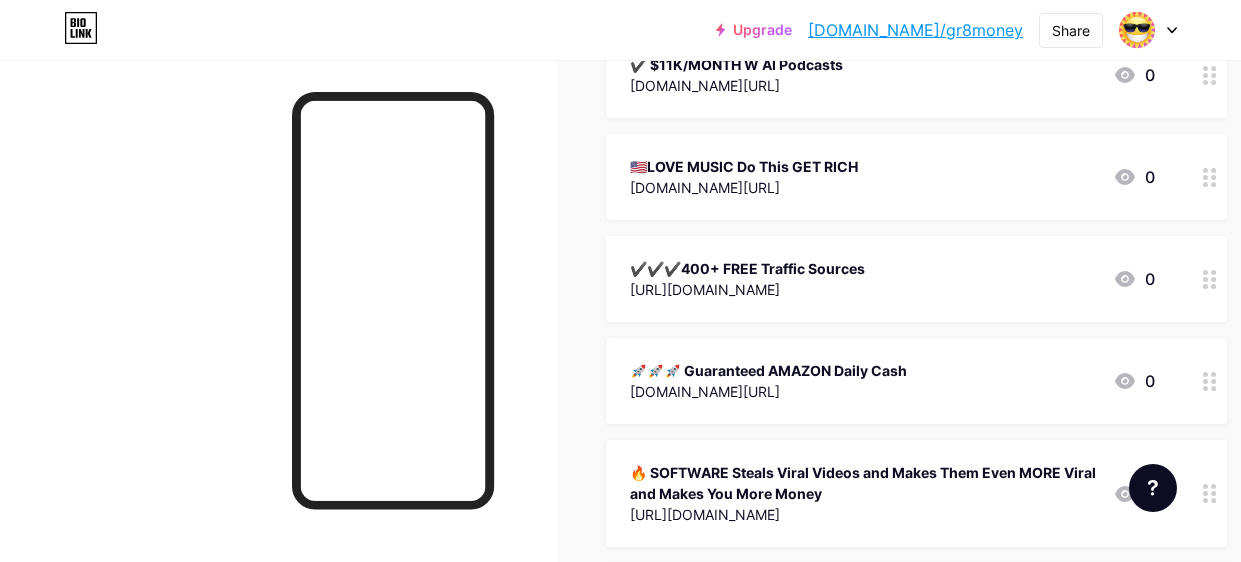 click on "🇺🇸LOVE MUSIC Do This GET RICH" at bounding box center [744, 166] 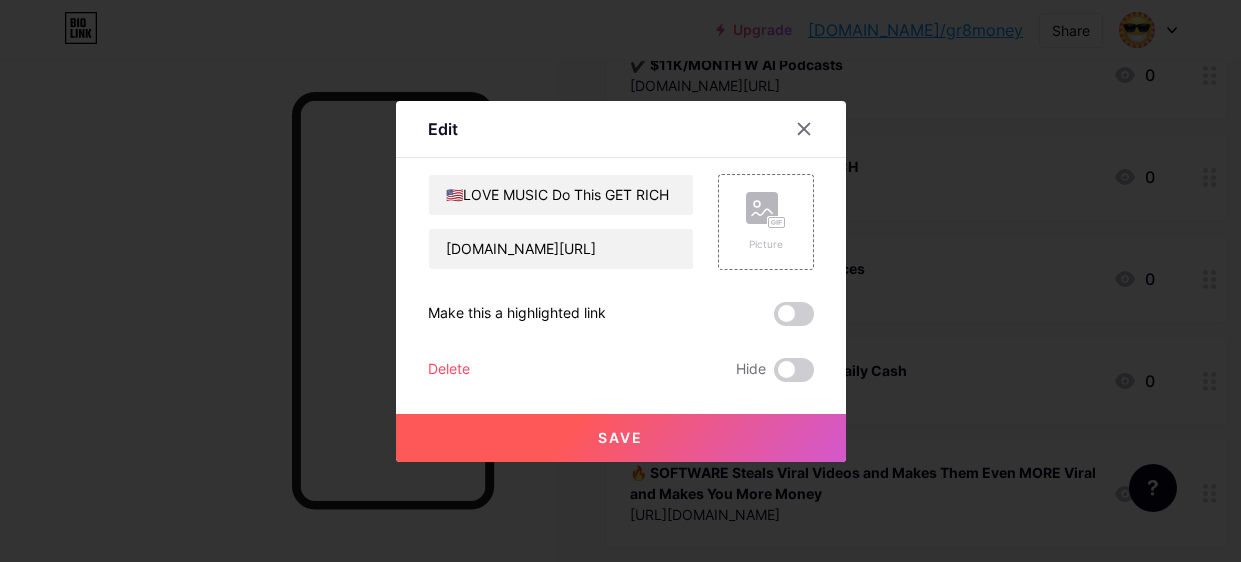 click on "Delete" at bounding box center (449, 370) 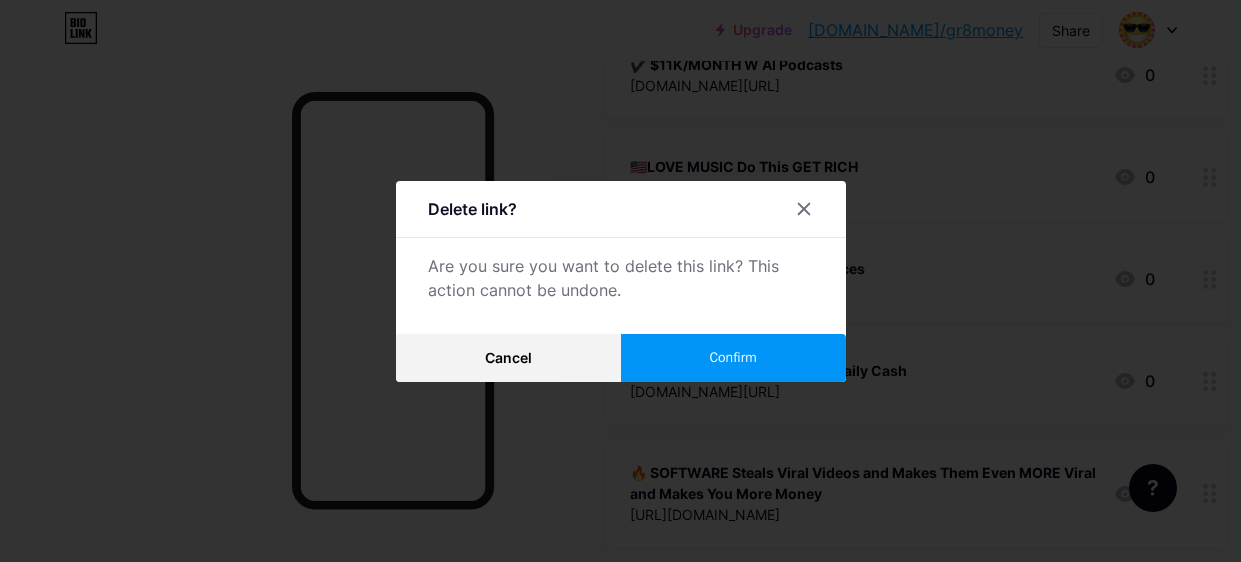 click on "Confirm" at bounding box center (732, 357) 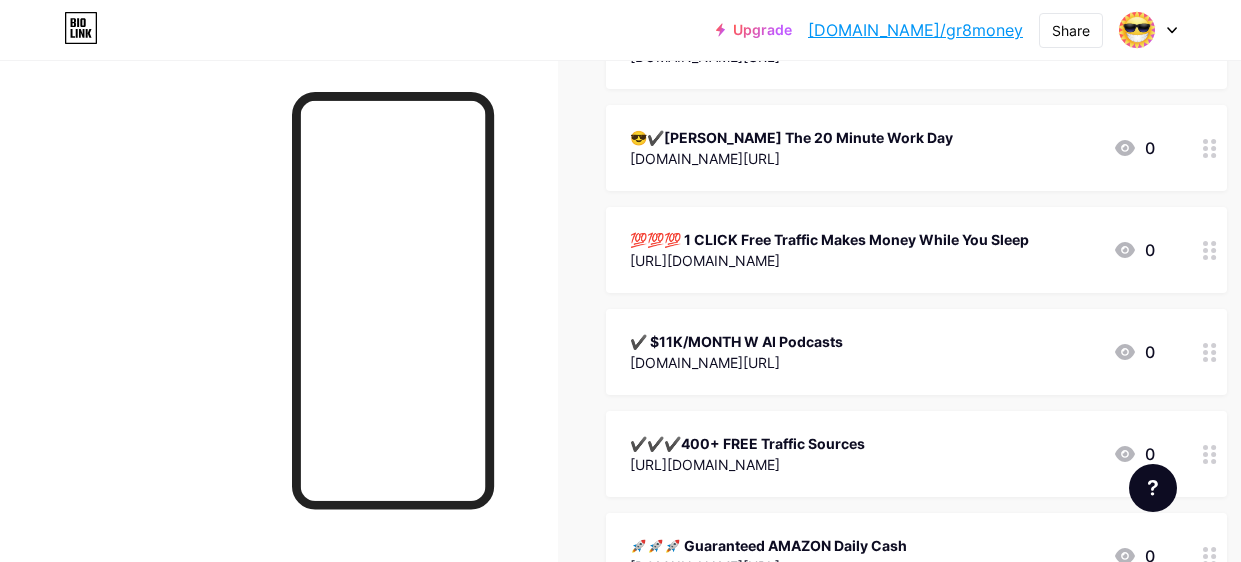 scroll, scrollTop: 2185, scrollLeft: 0, axis: vertical 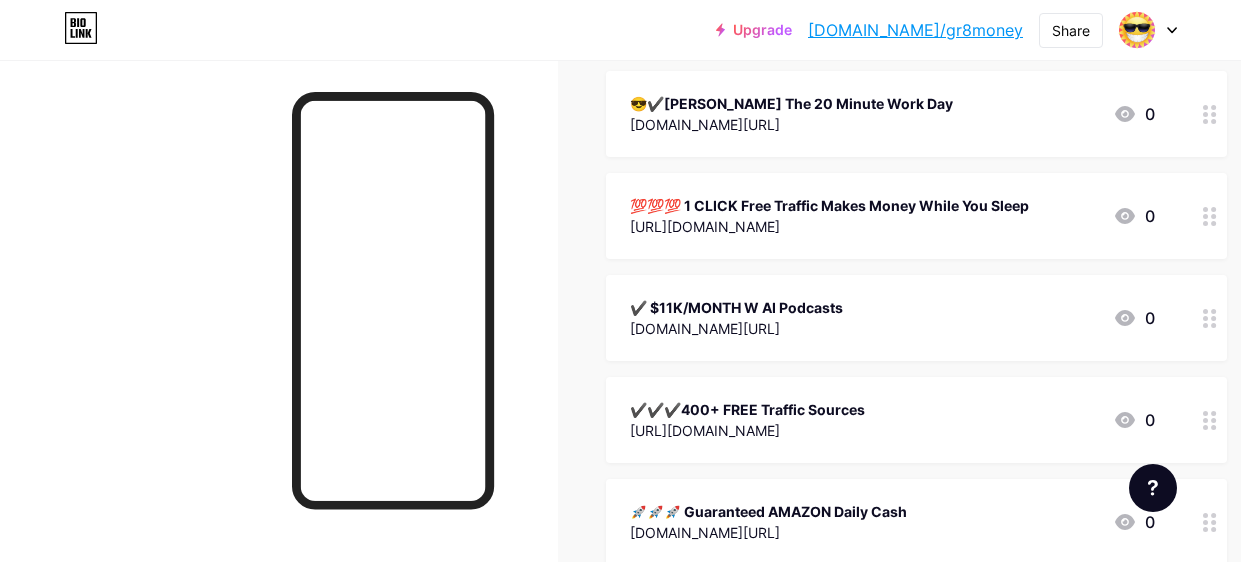 click on "💯💯💯 1 CLICK Free Traffic Makes Money While You Sleep" at bounding box center [829, 205] 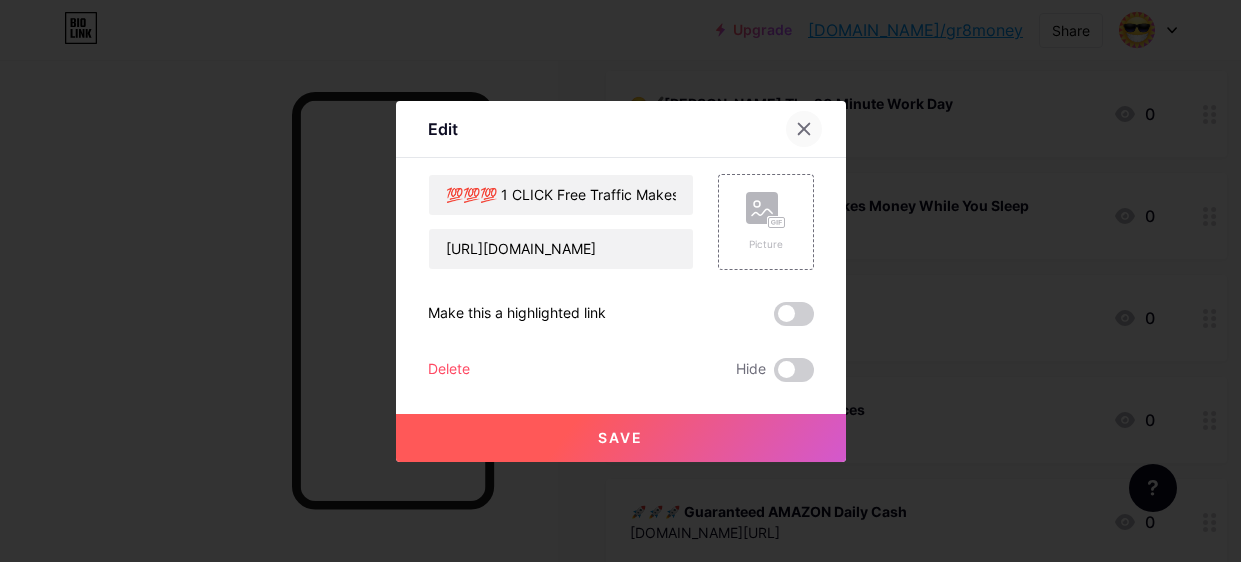 click 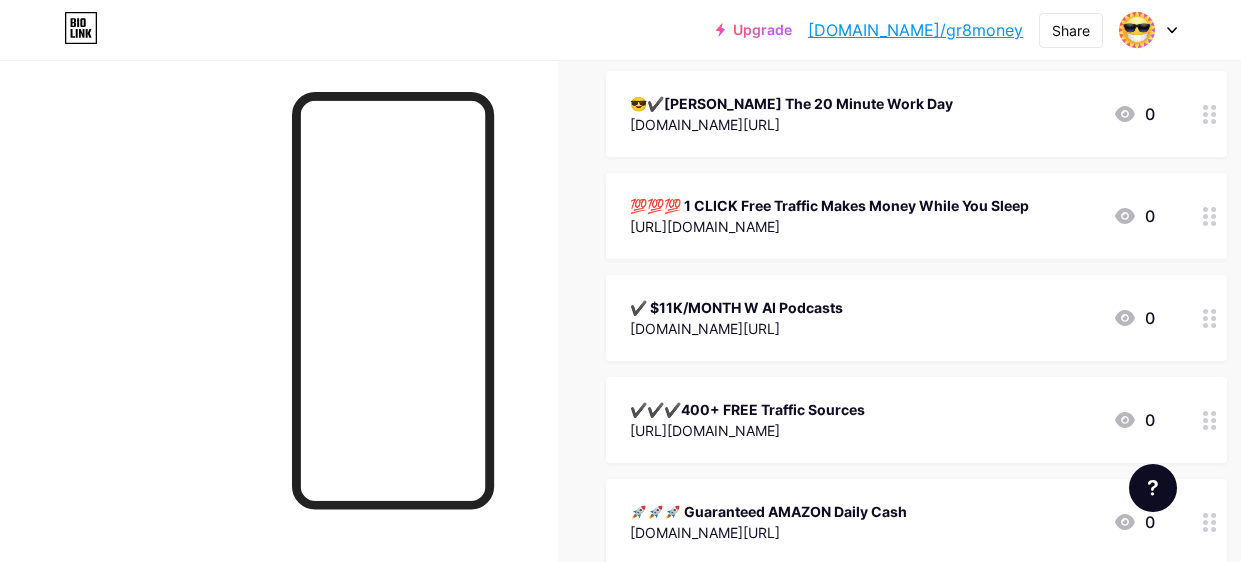 click on "✔️ $11K/MONTH W AI Podcasts" at bounding box center [736, 307] 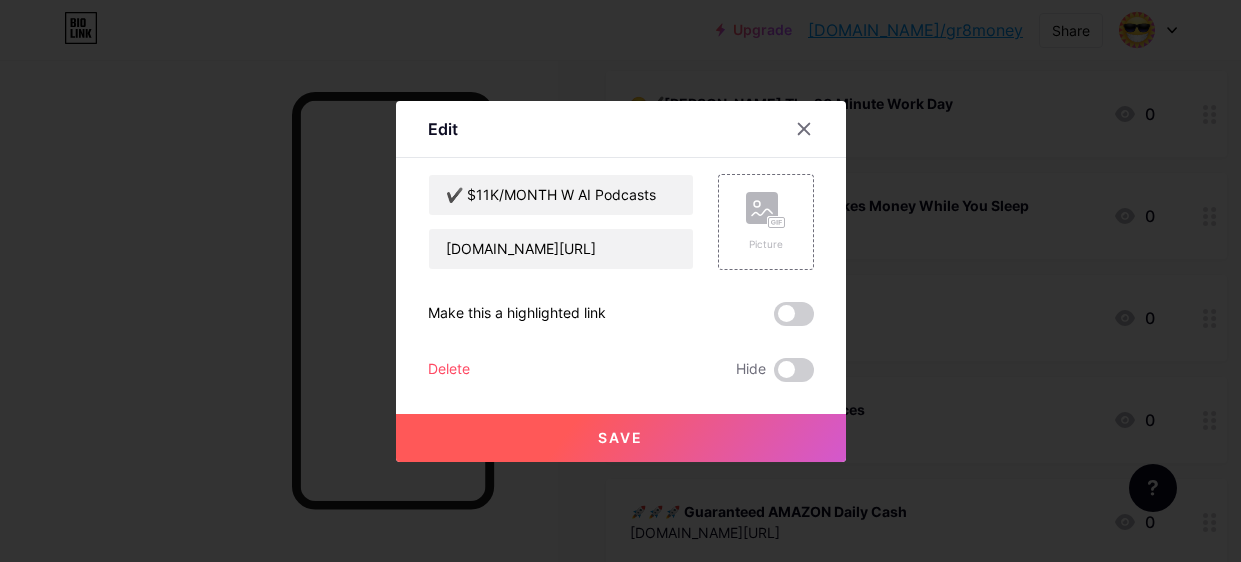 click on "Delete" at bounding box center [449, 370] 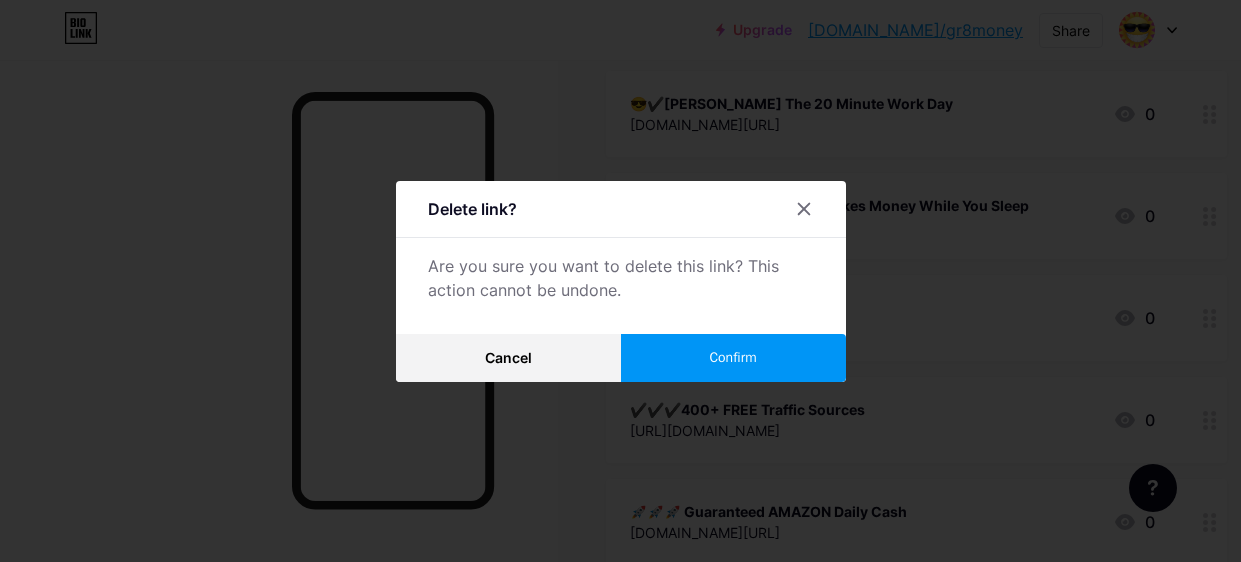 click on "Confirm" at bounding box center [733, 358] 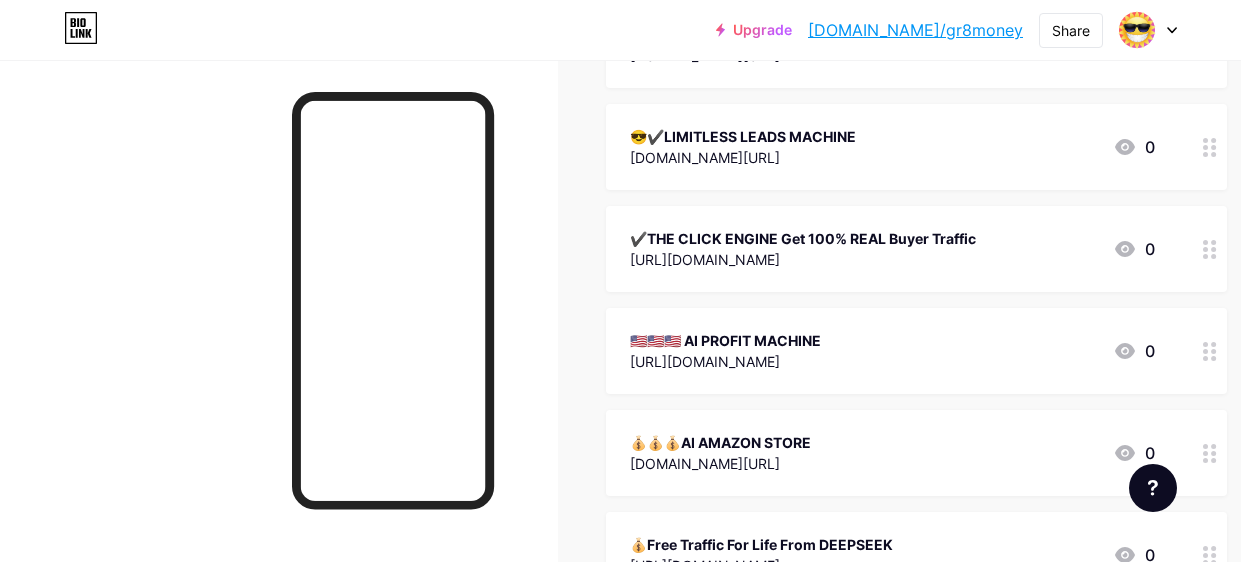 scroll, scrollTop: 1412, scrollLeft: 0, axis: vertical 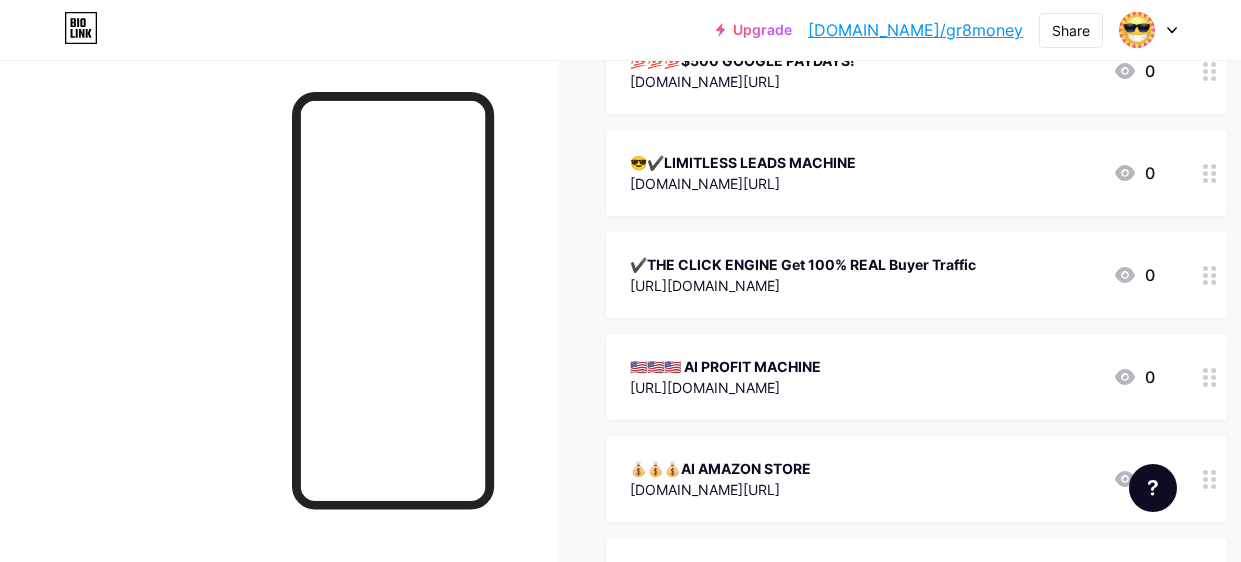 click on "✔️THE CLICK ENGINE  Get 100% REAL Buyer Traffic" at bounding box center (803, 264) 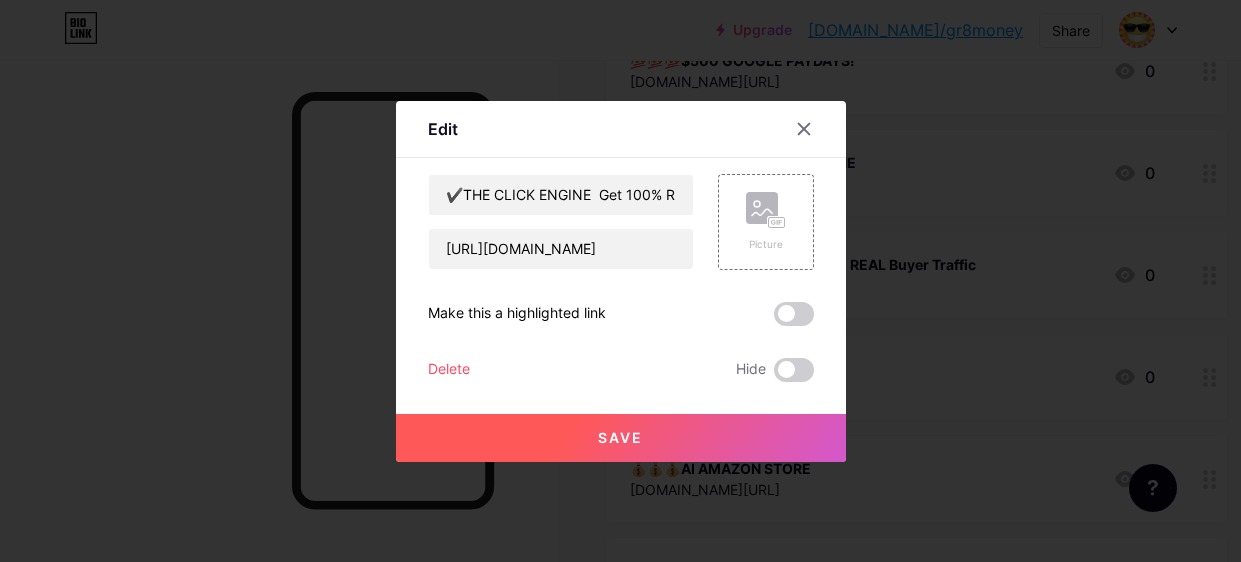 click on "Delete" at bounding box center [449, 370] 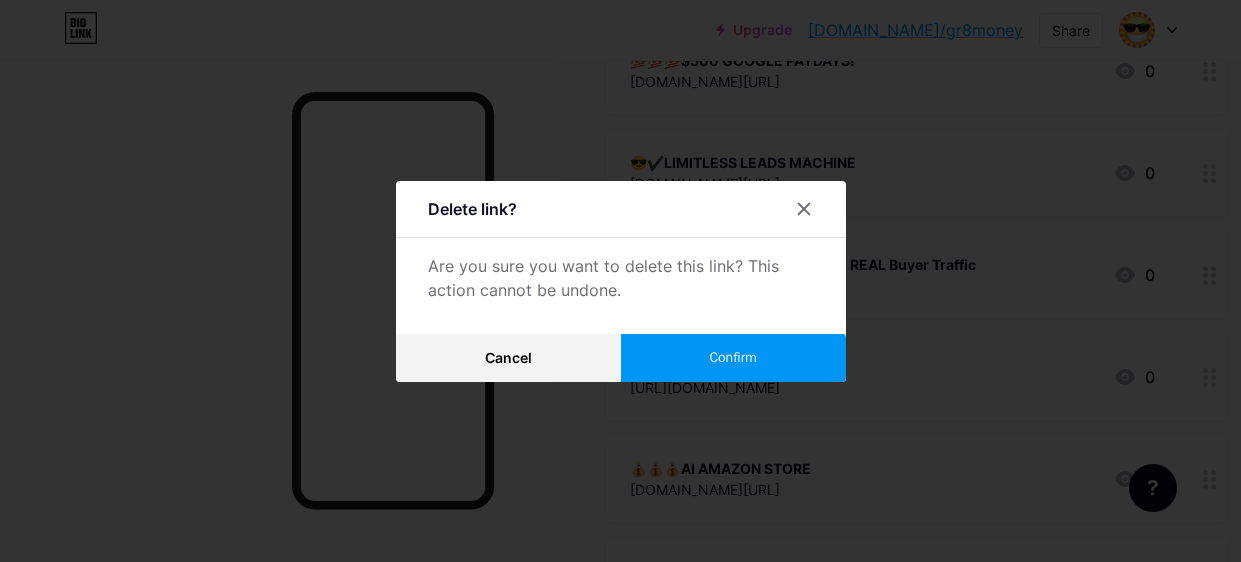 click on "Confirm" at bounding box center [732, 357] 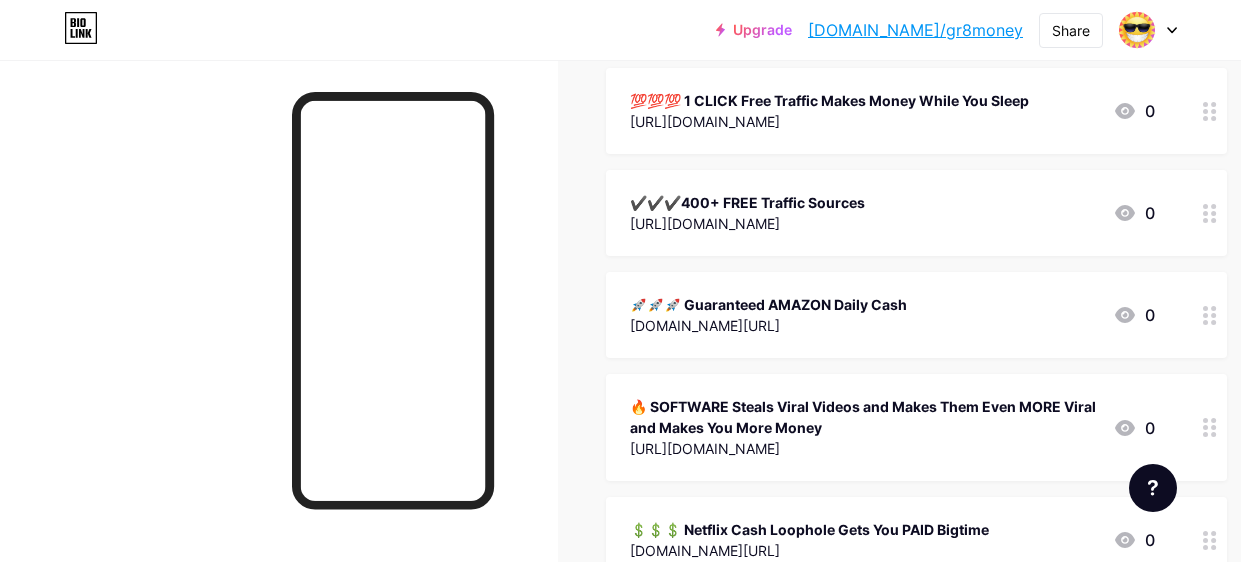 scroll, scrollTop: 2178, scrollLeft: 0, axis: vertical 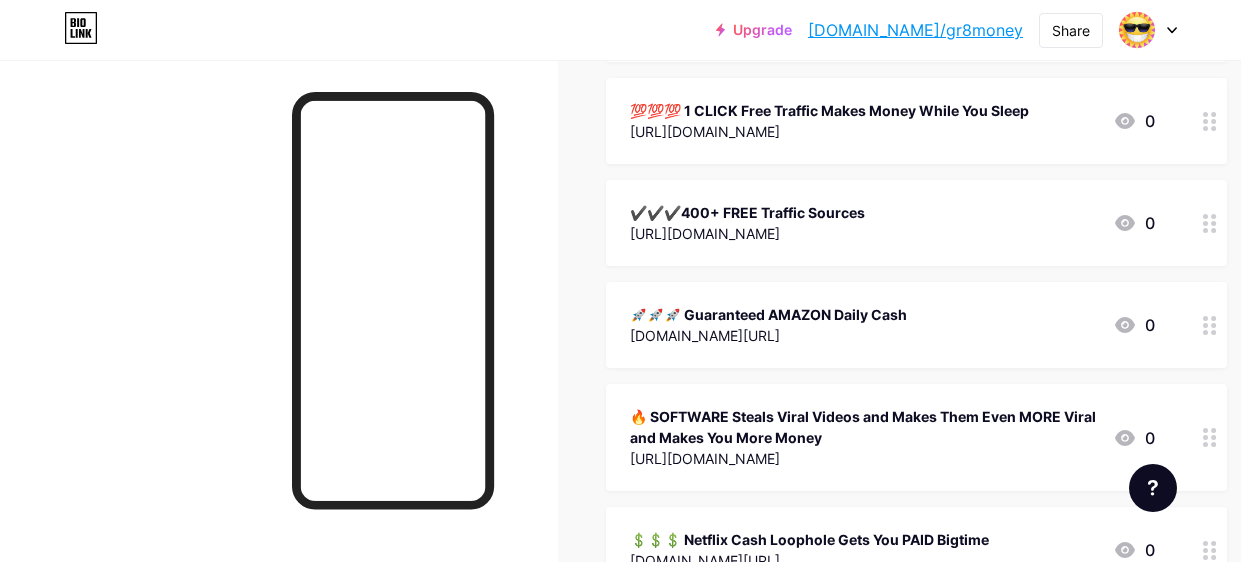 click on "✔️✔️✔️400+ FREE Traffic Sources" at bounding box center (747, 212) 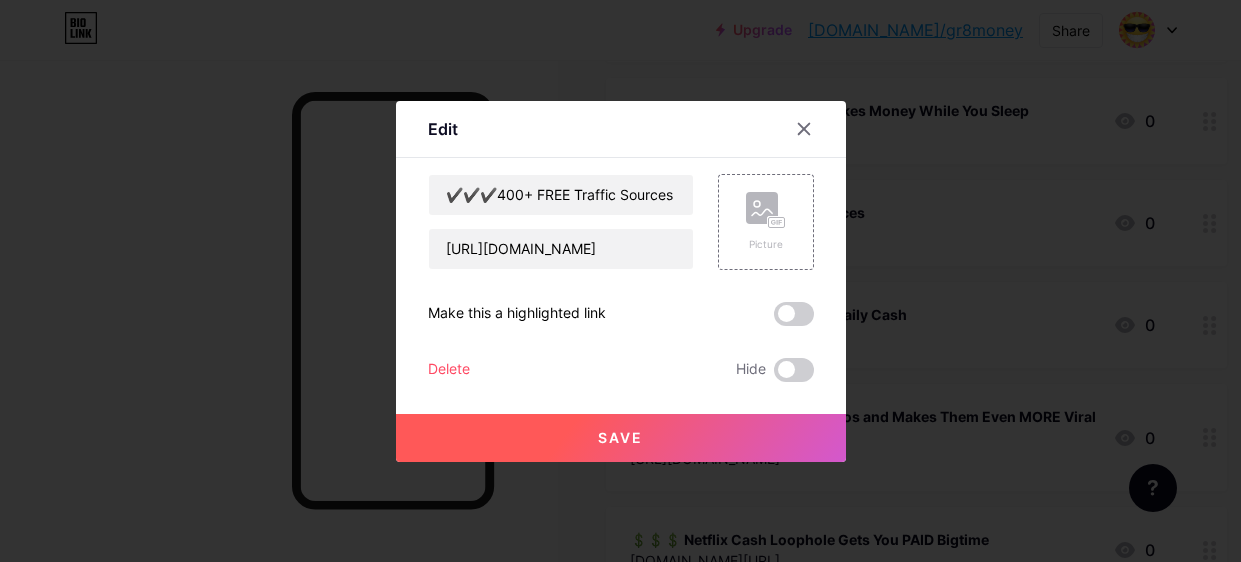 click on "Delete" at bounding box center [449, 370] 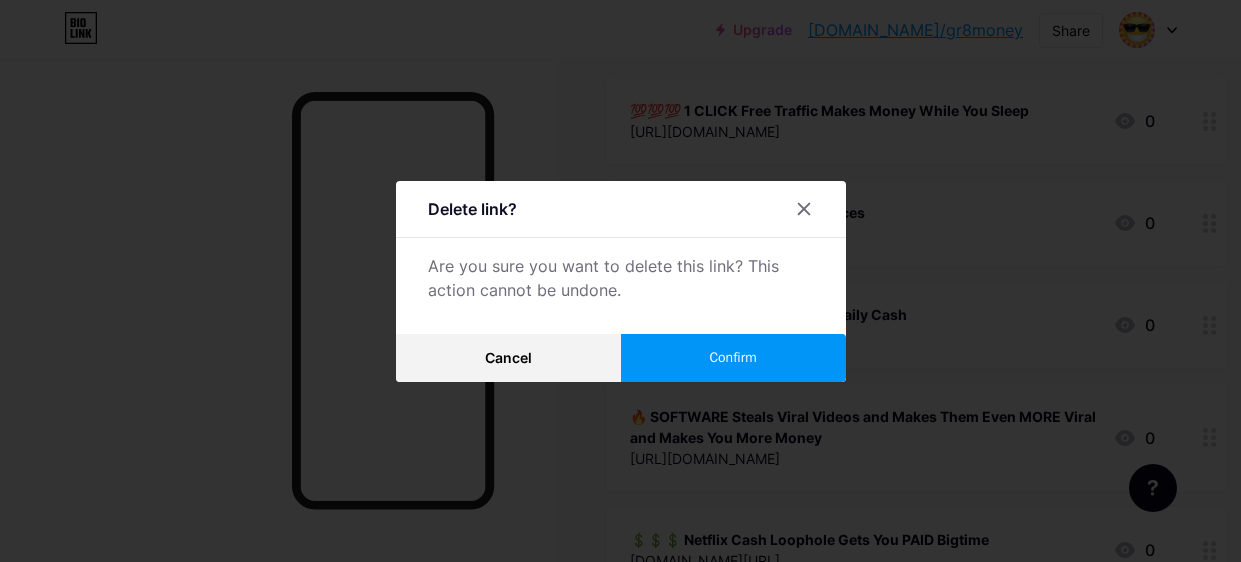 click on "Confirm" at bounding box center [732, 357] 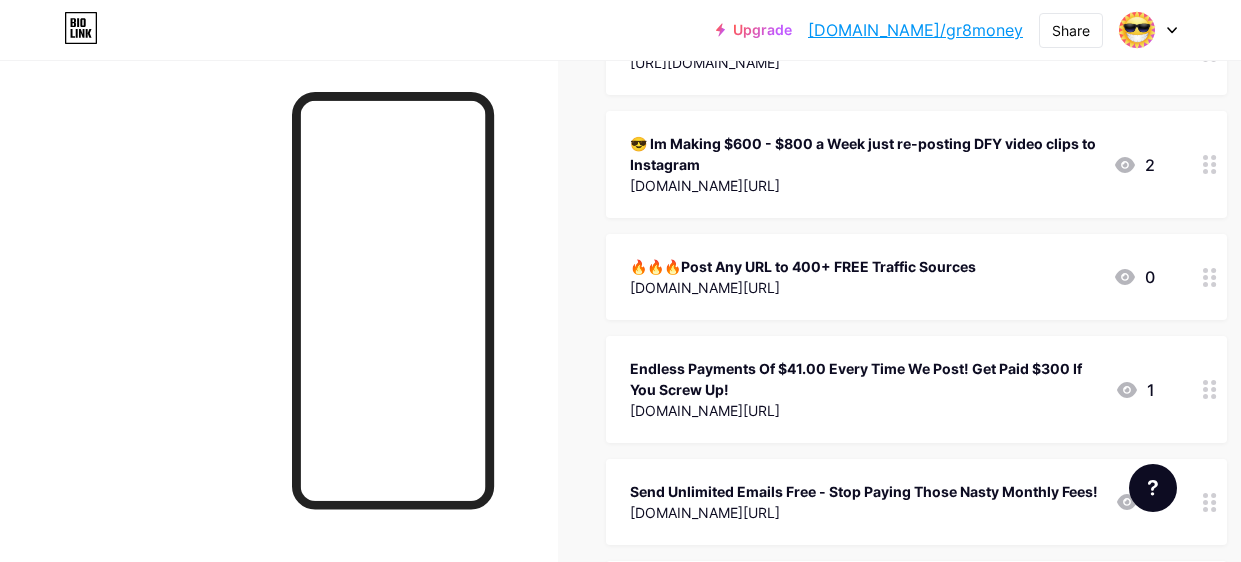 scroll, scrollTop: 407, scrollLeft: 0, axis: vertical 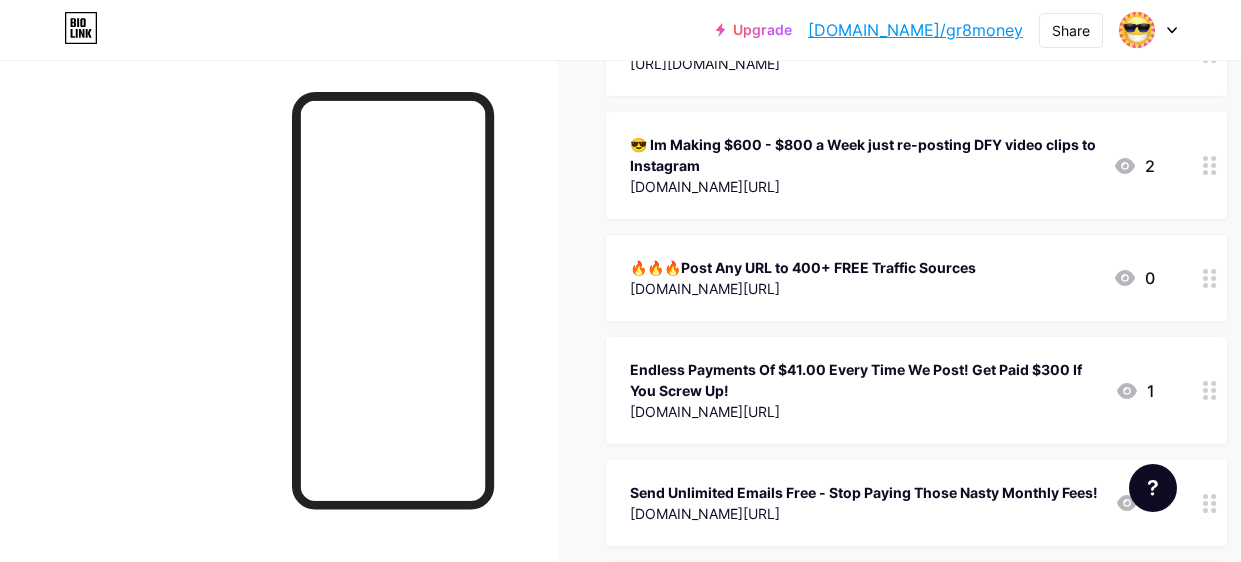 click on "🔥🔥🔥Post Any URL to 400+ FREE Traffic Sources" at bounding box center (803, 267) 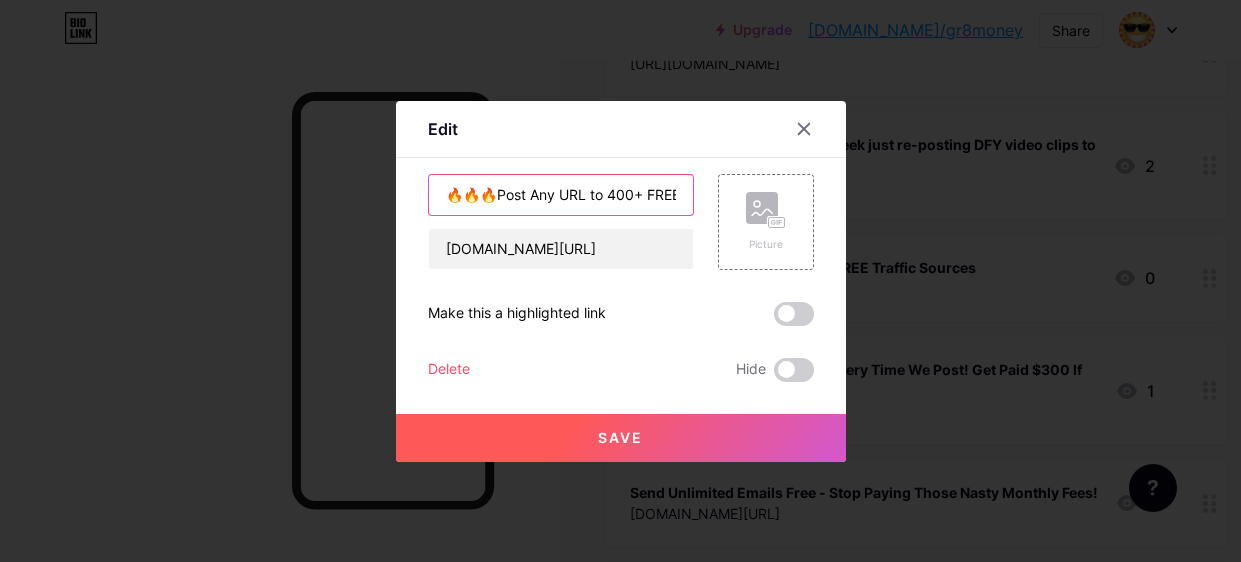 click on "🔥🔥🔥Post Any URL to 400+ FREE Traffic Sources" at bounding box center (561, 195) 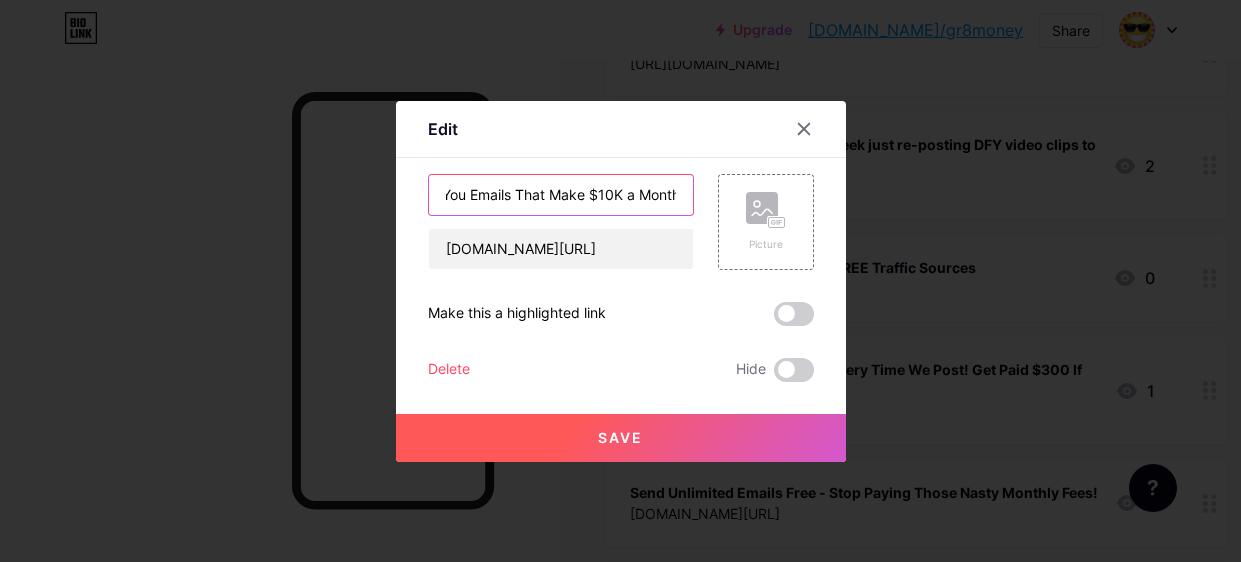 scroll, scrollTop: 0, scrollLeft: 126, axis: horizontal 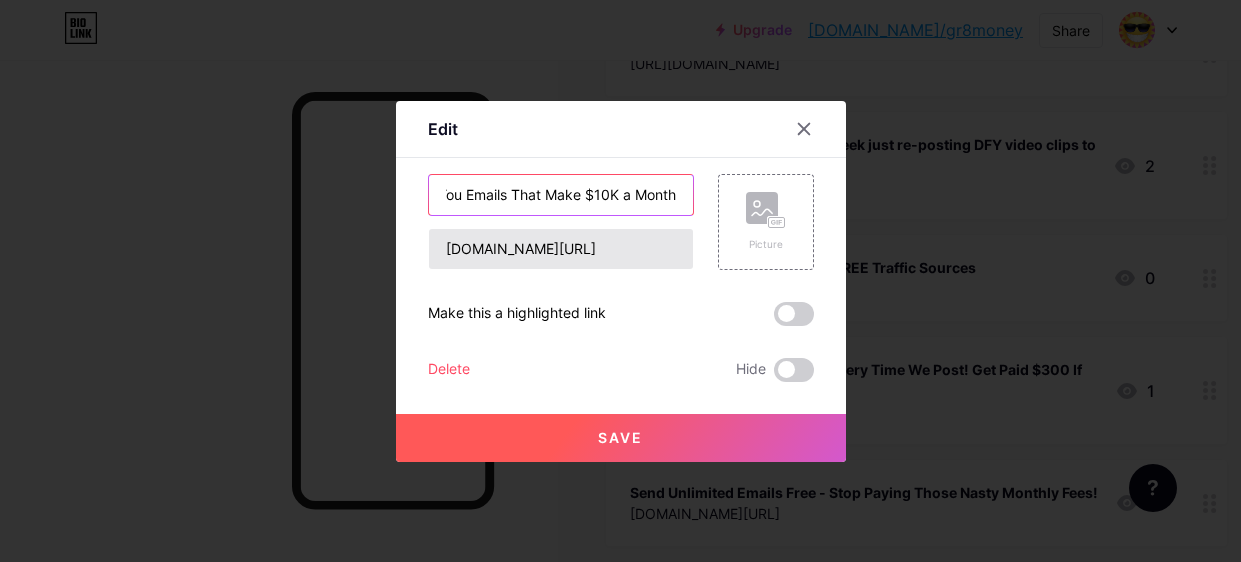type on "🔥🔥🔥Done For You Emails That Make $10K a Month" 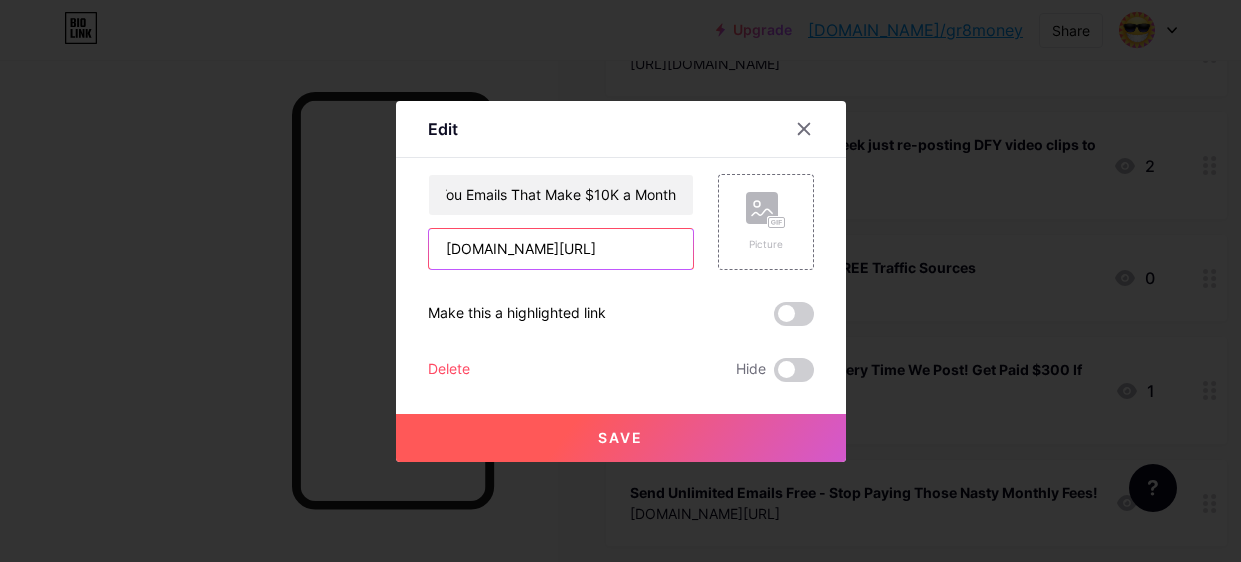 scroll, scrollTop: 0, scrollLeft: 0, axis: both 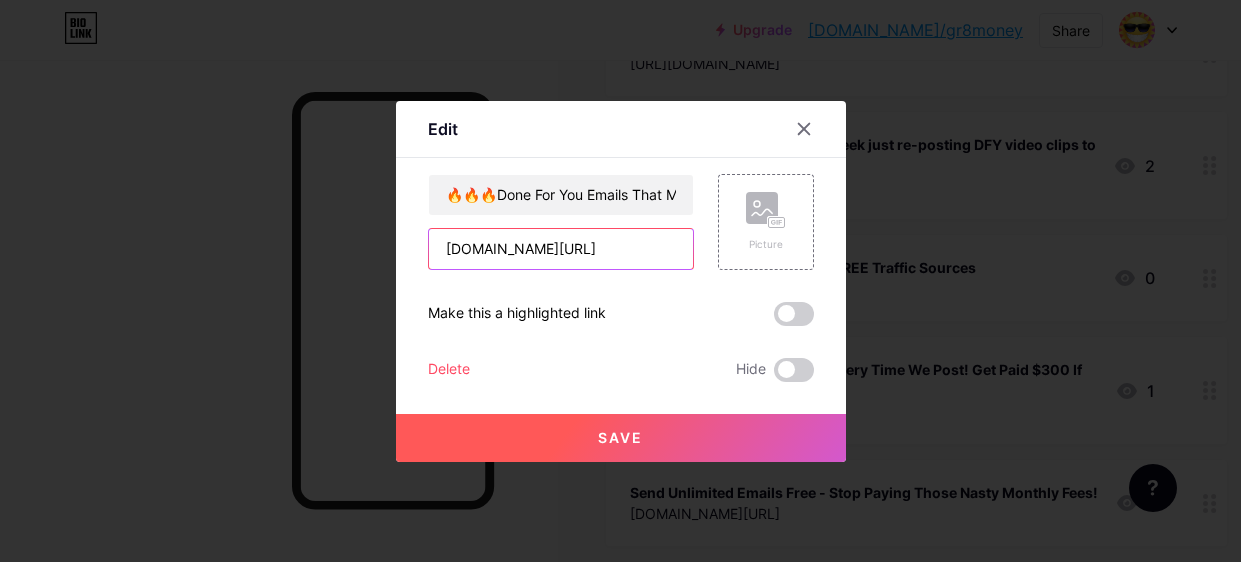 click on "tiny.cc/trafX" at bounding box center (561, 249) 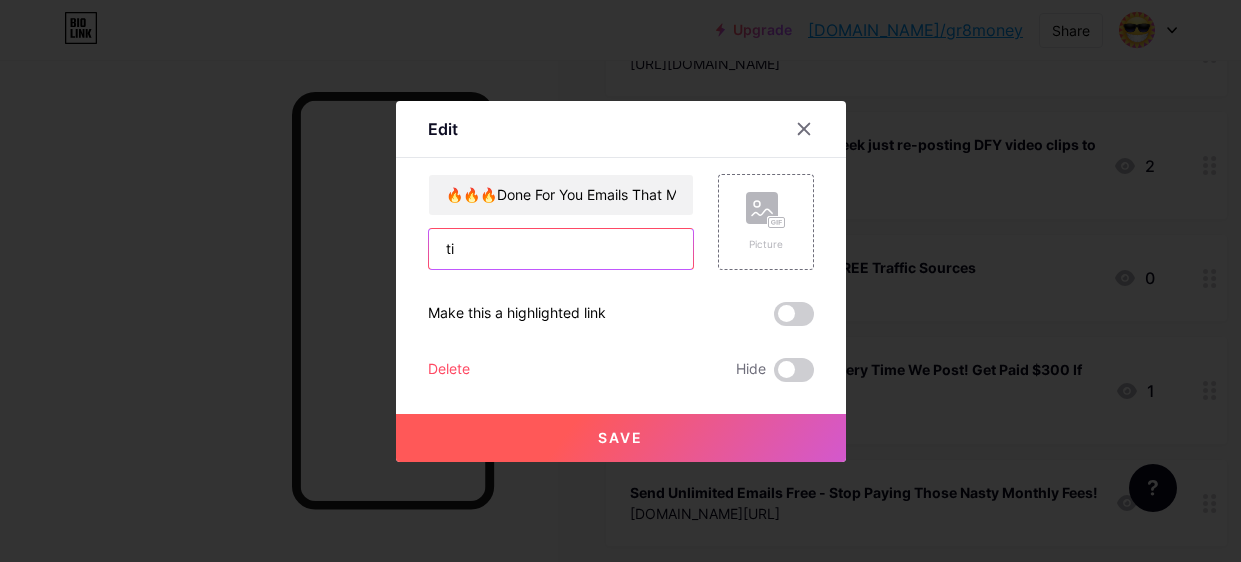 type on "t" 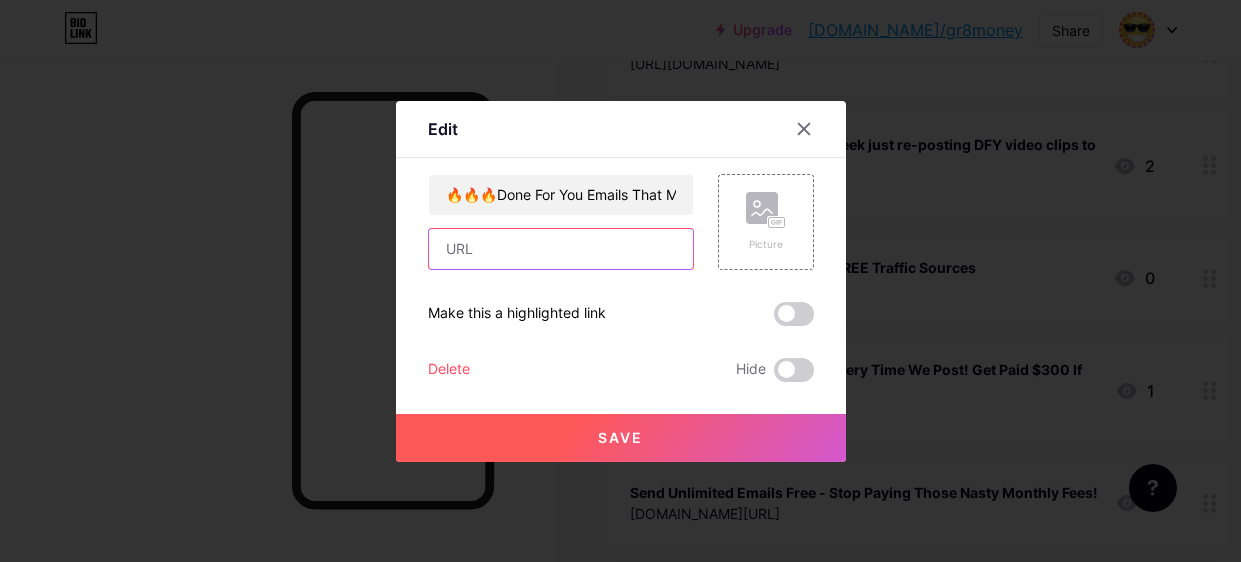 paste on "http://tiny.cc/eMmill" 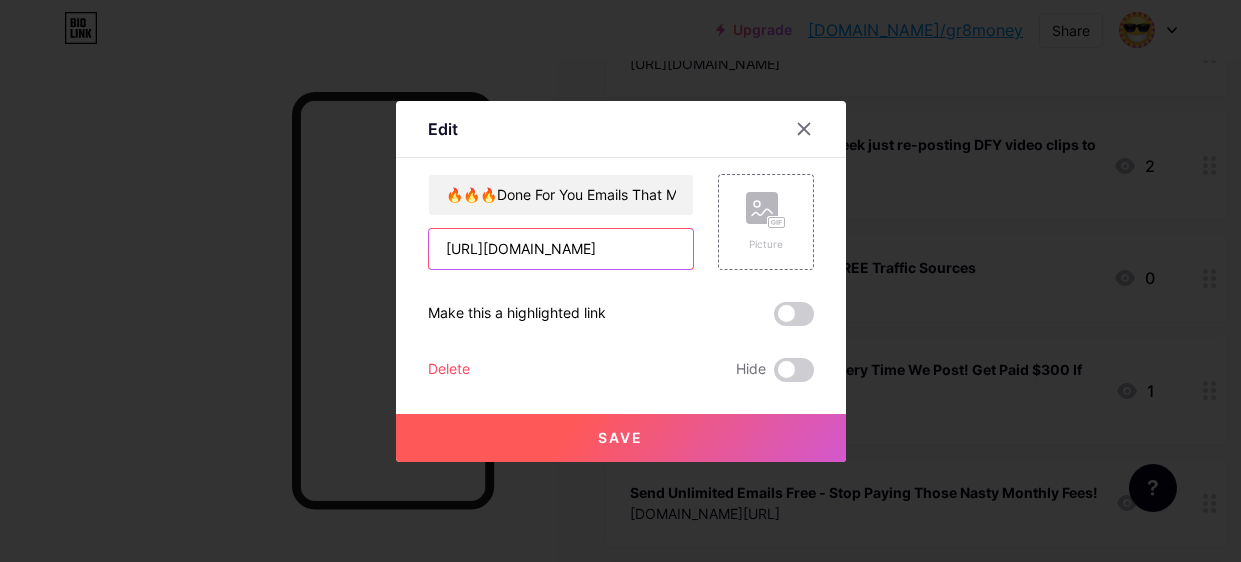 type on "http://tiny.cc/eMmill" 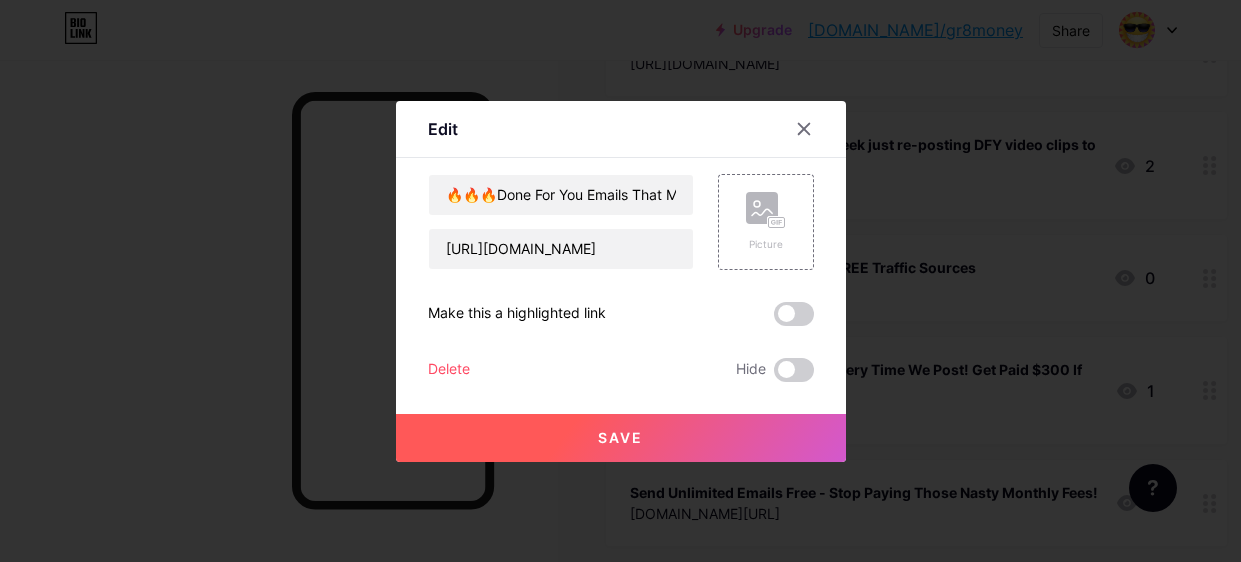 click on "Save" at bounding box center (620, 437) 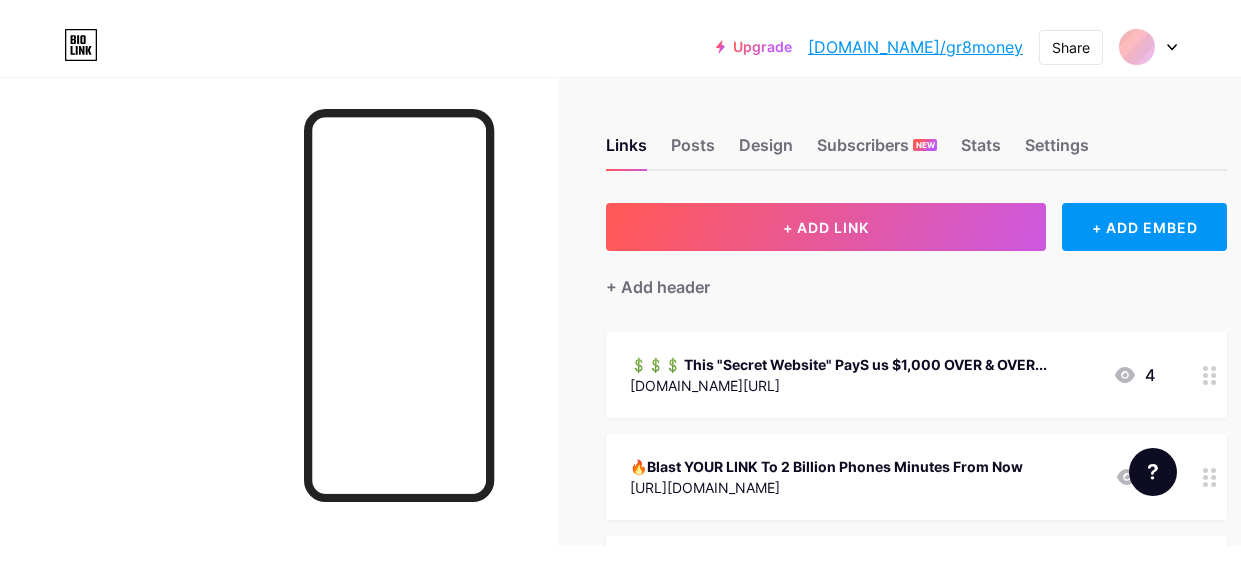 scroll, scrollTop: 0, scrollLeft: 0, axis: both 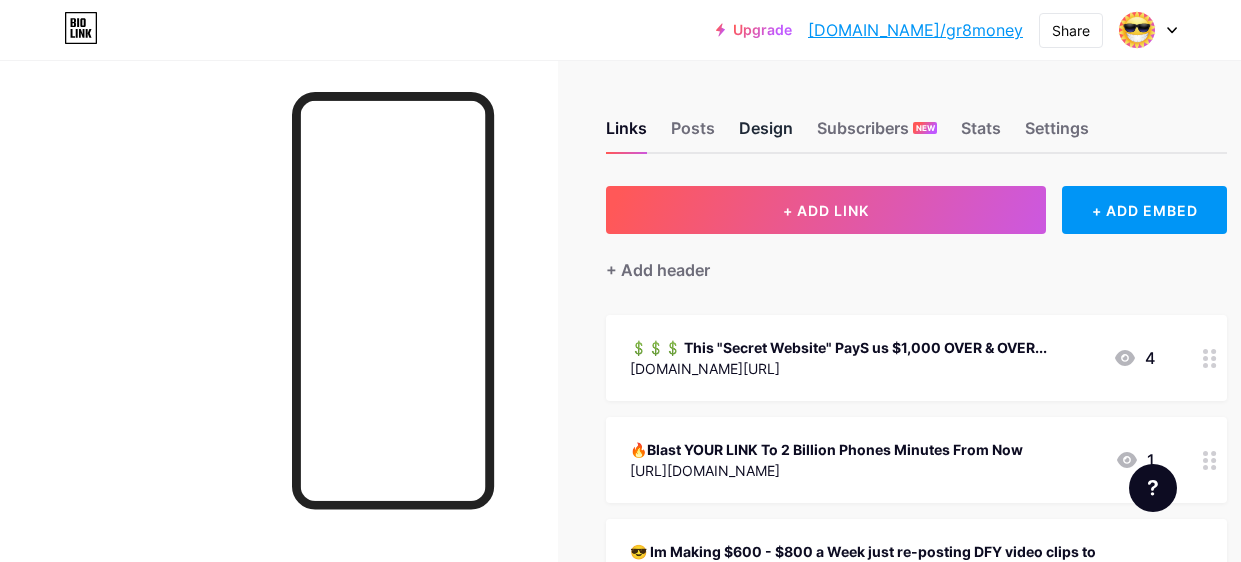 click on "Design" at bounding box center [766, 134] 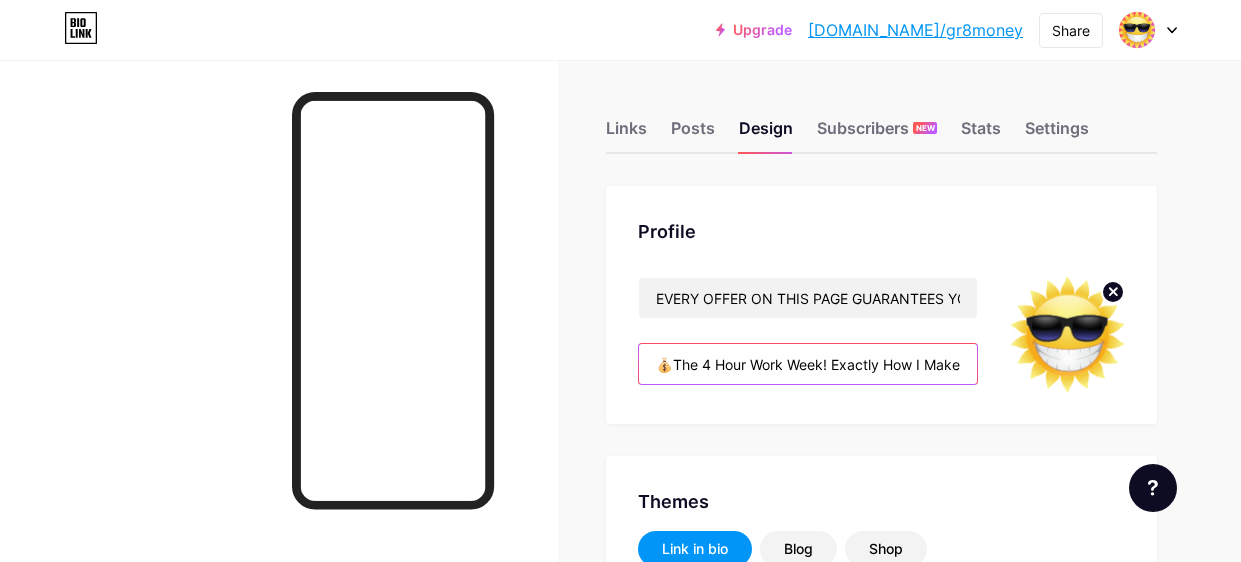 click on "💰The 4 Hour Work Week! Exactly How I Make $200-$800 Daily... GO [PERSON_NAME] YOUR DREAM !!!" at bounding box center (808, 364) 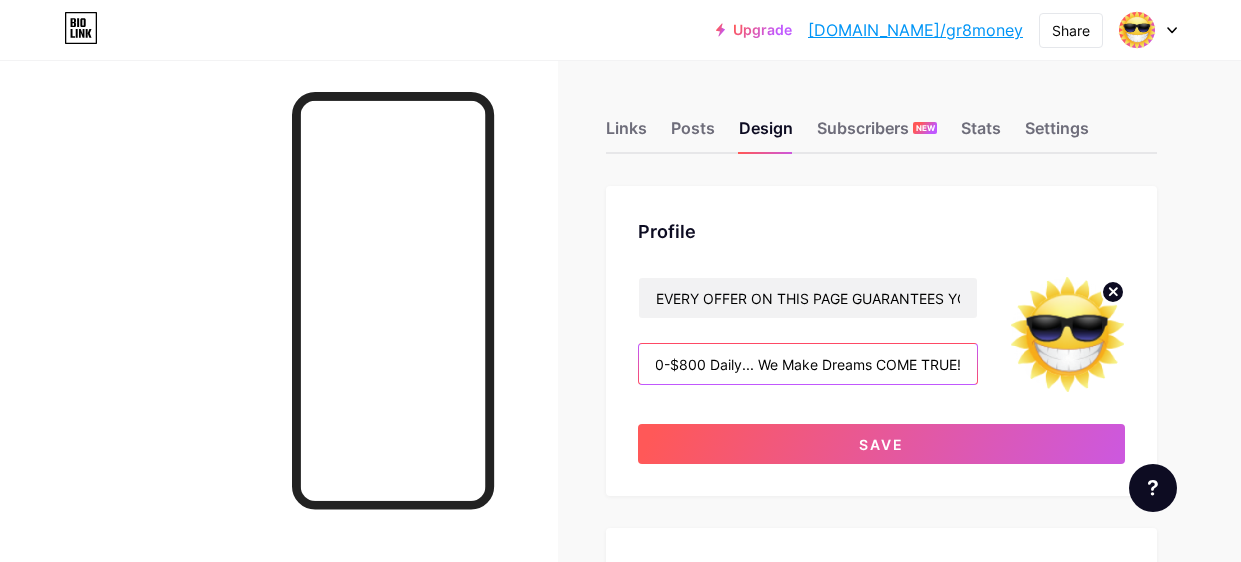 scroll, scrollTop: 0, scrollLeft: 338, axis: horizontal 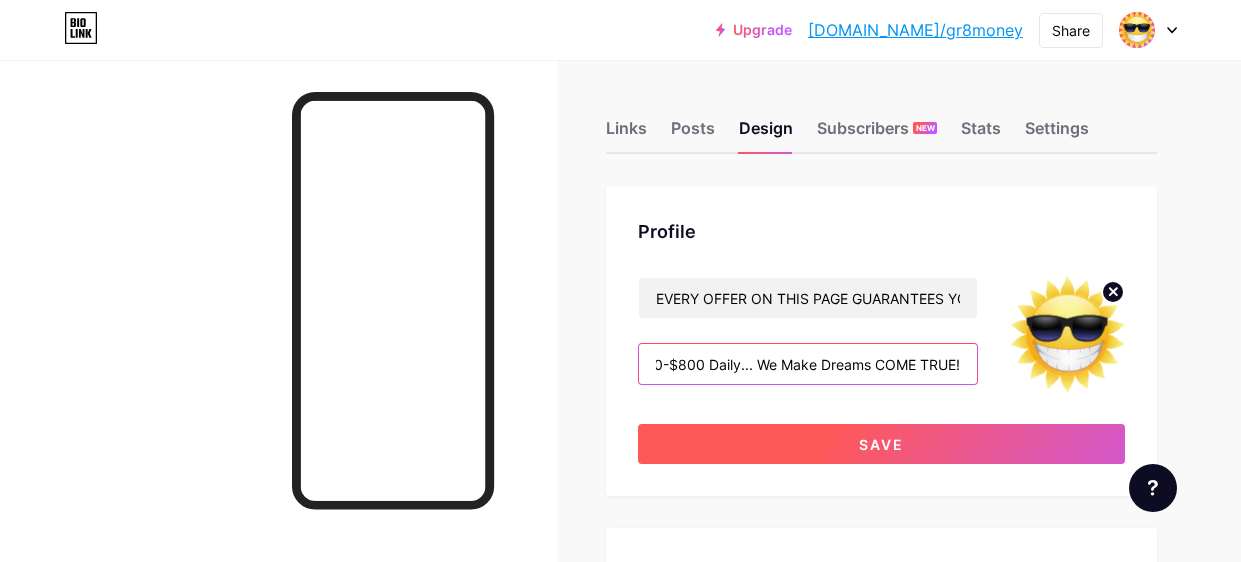 type on "💰The 4 Hour Work Week! Exactly How I Make $200-$800 Daily... We Make Dreams COME TRUE!" 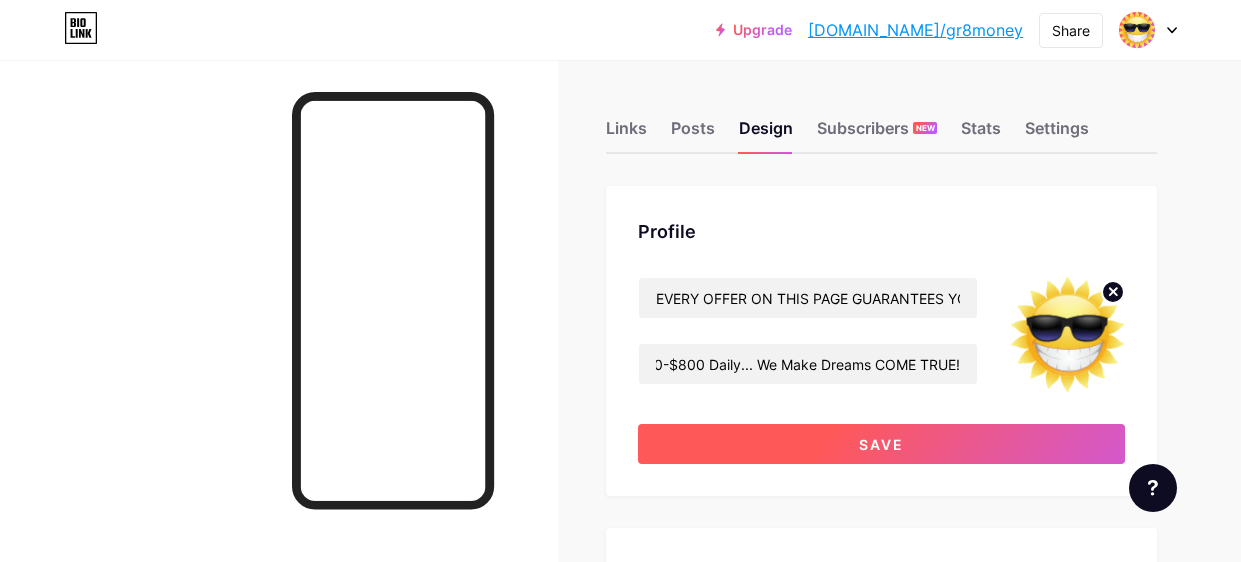 scroll, scrollTop: 0, scrollLeft: 0, axis: both 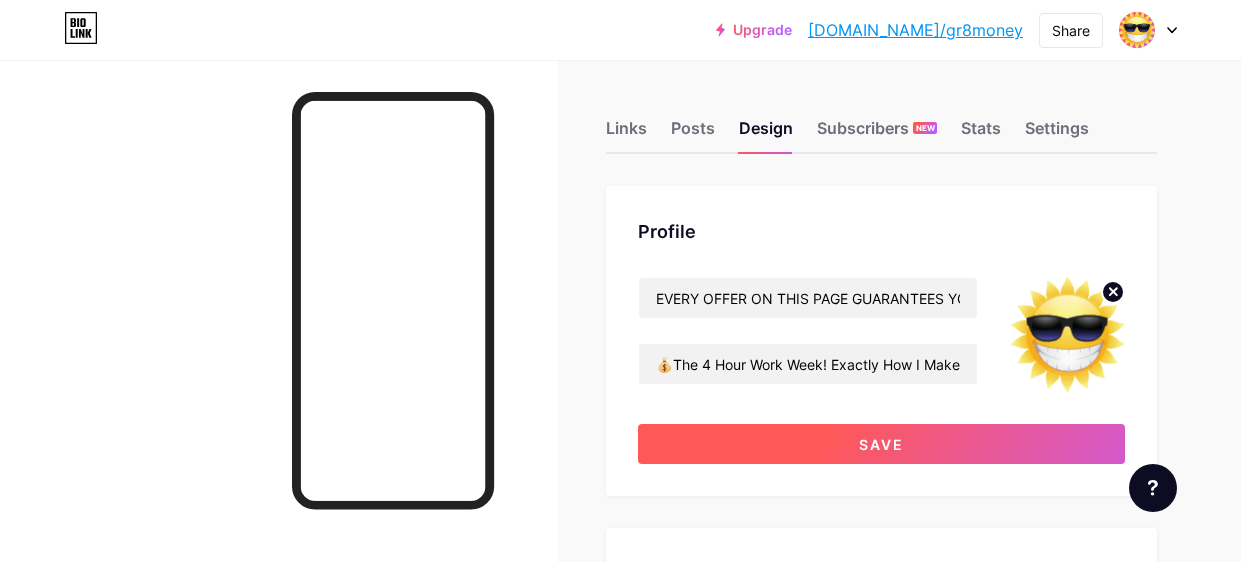 click on "Save" at bounding box center [881, 444] 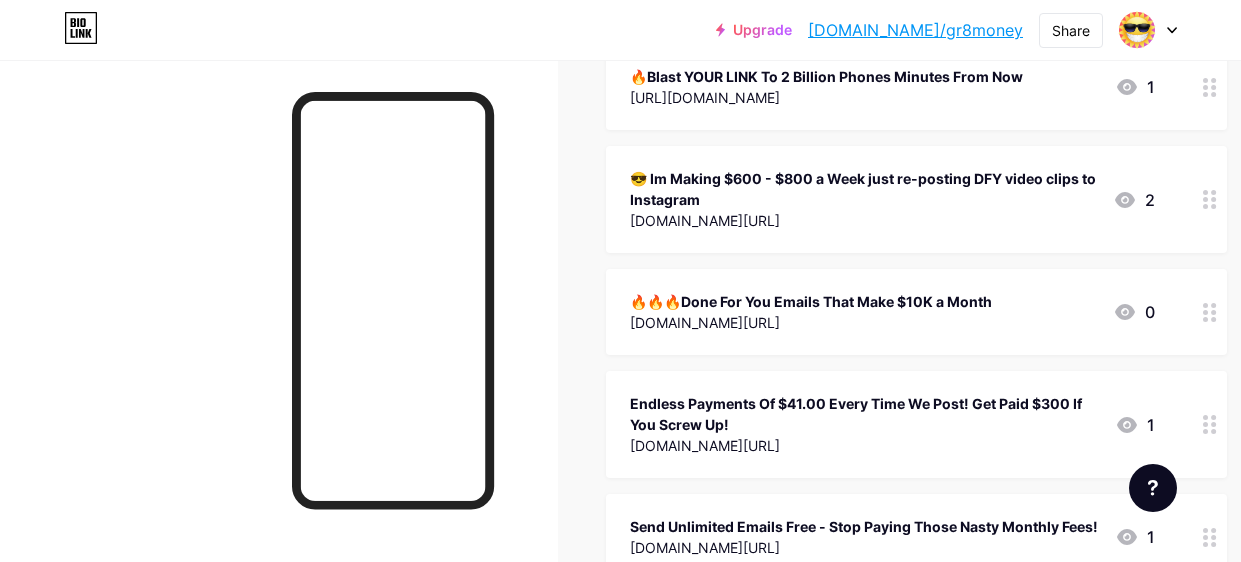 scroll, scrollTop: 376, scrollLeft: 0, axis: vertical 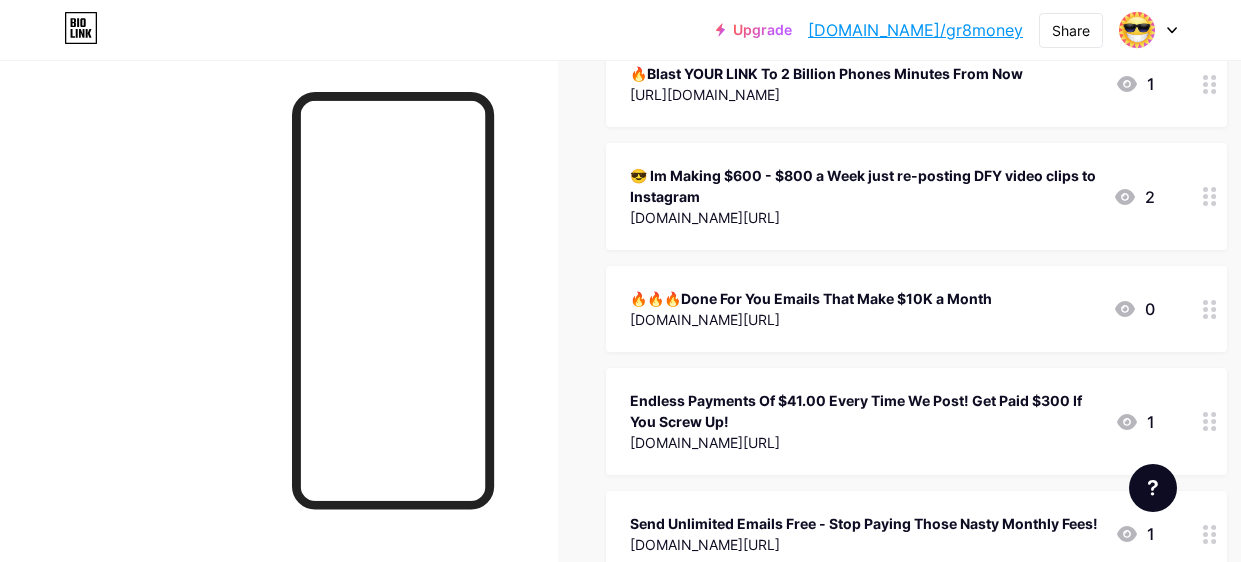 click on "😎 Im Making $600 - $800 a Week just re-posting DFY video clips to Instagram" at bounding box center (863, 186) 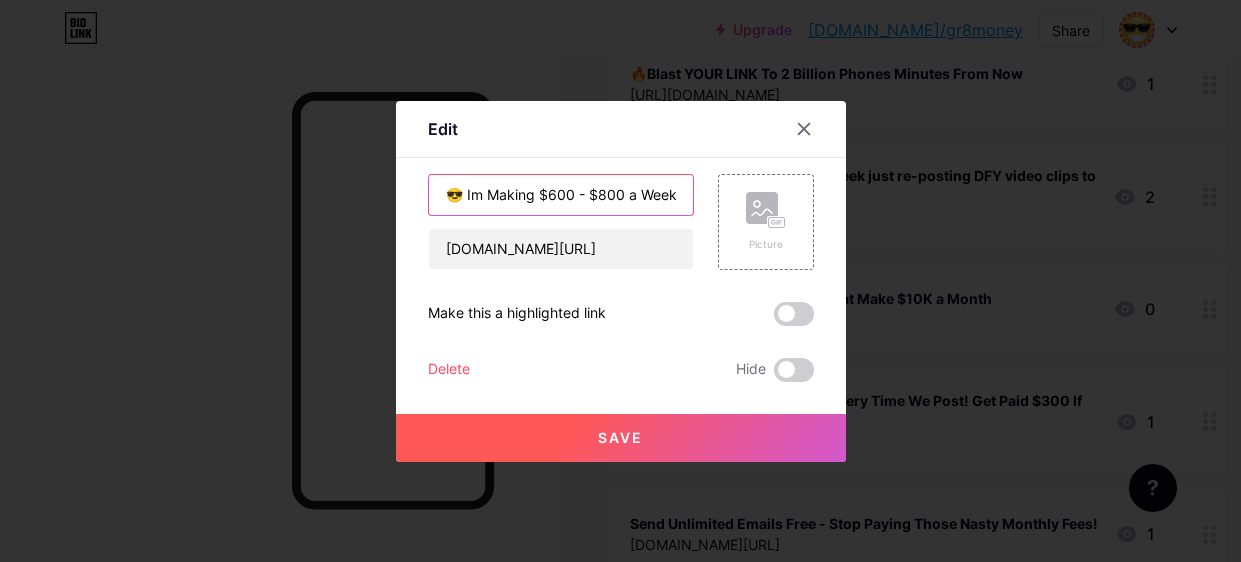 click on "😎 Im Making $600 - $800 a Week just re-posting DFY video clips to Instagram" at bounding box center [561, 195] 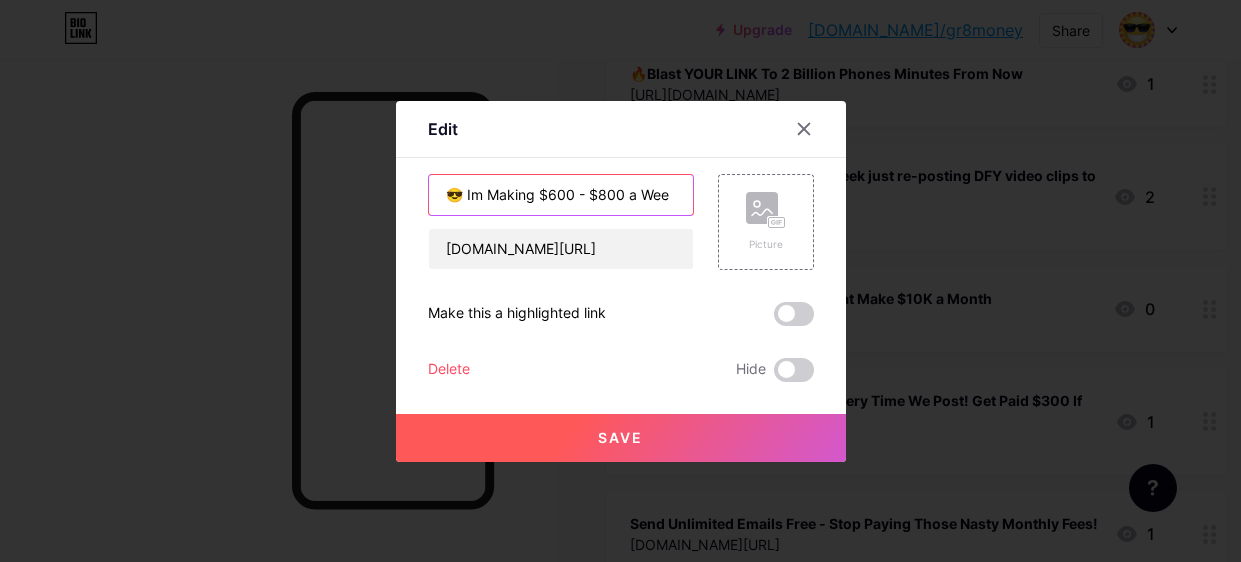 scroll, scrollTop: 0, scrollLeft: 0, axis: both 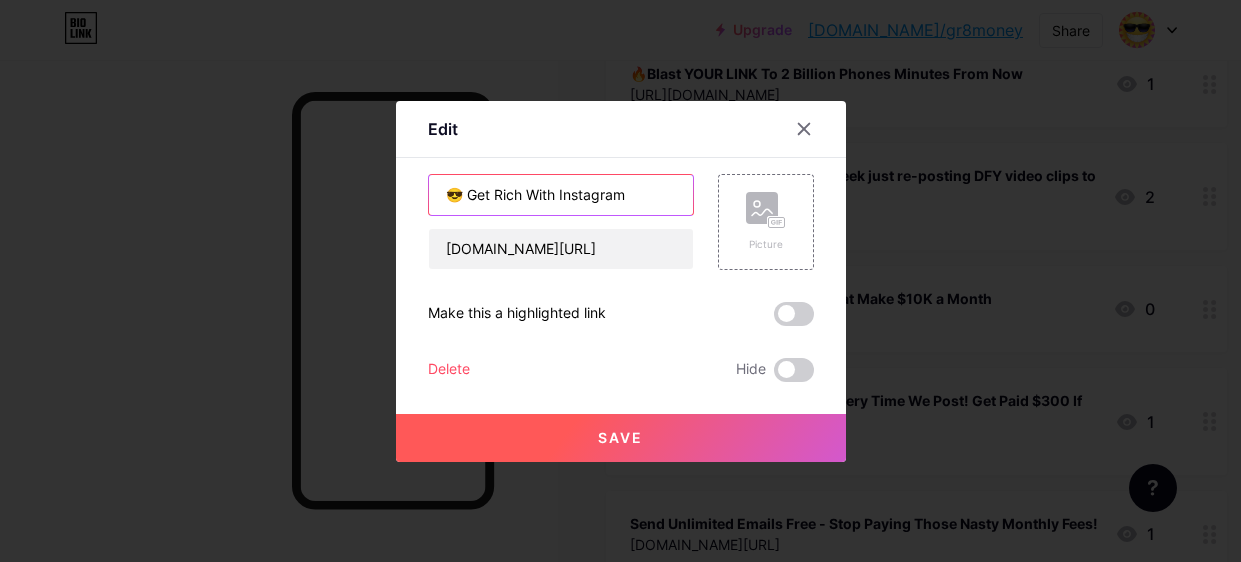 type on "😎 Get Rich With Instagram" 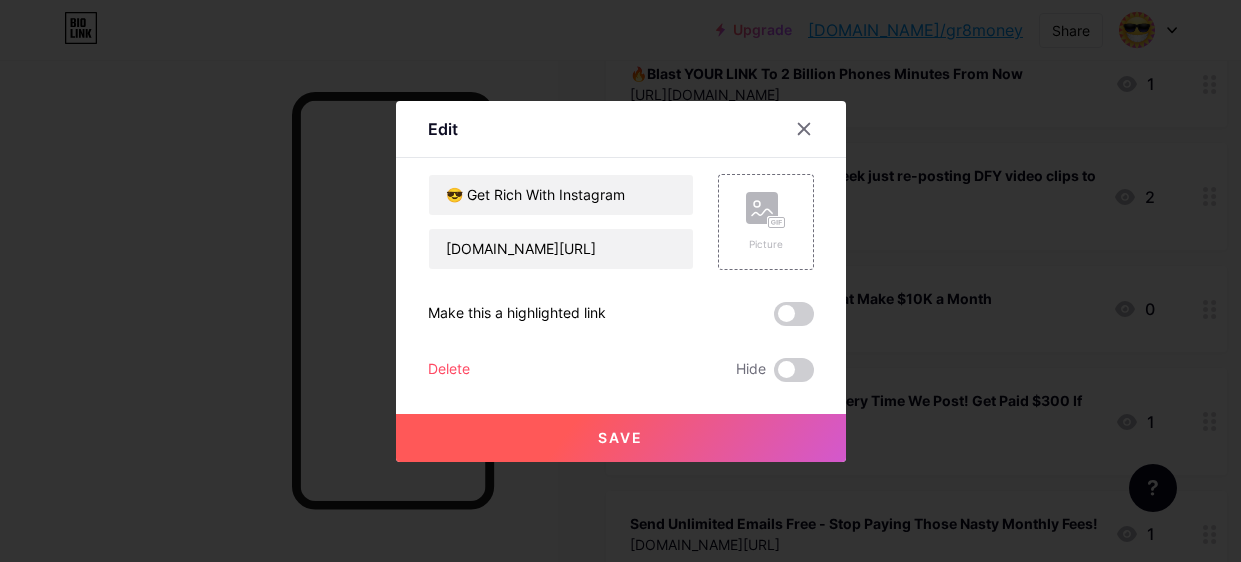 click on "Save" at bounding box center [620, 437] 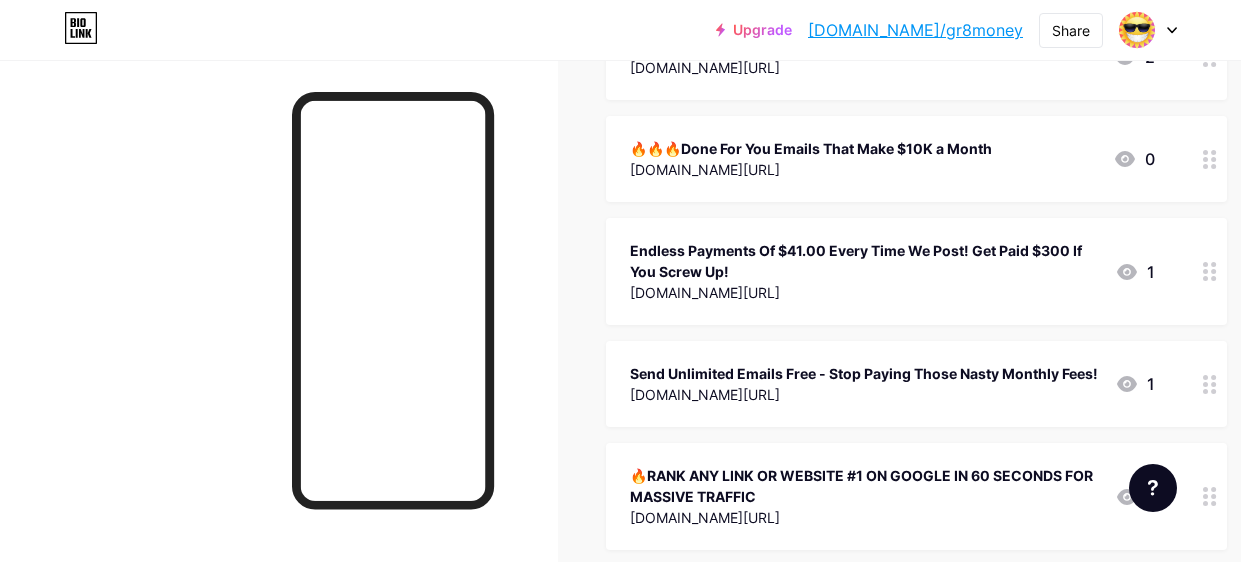 scroll, scrollTop: 528, scrollLeft: 0, axis: vertical 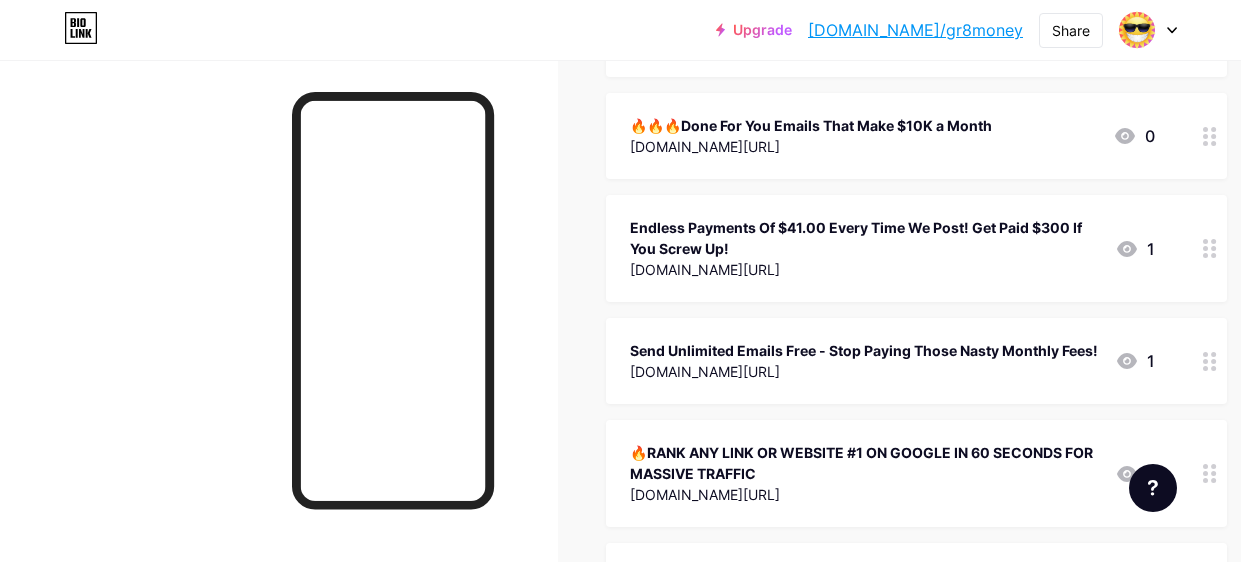click on "Endless Payments Of $41.00 Every Time We Post! Get Paid $300 If You Screw Up!" at bounding box center [864, 238] 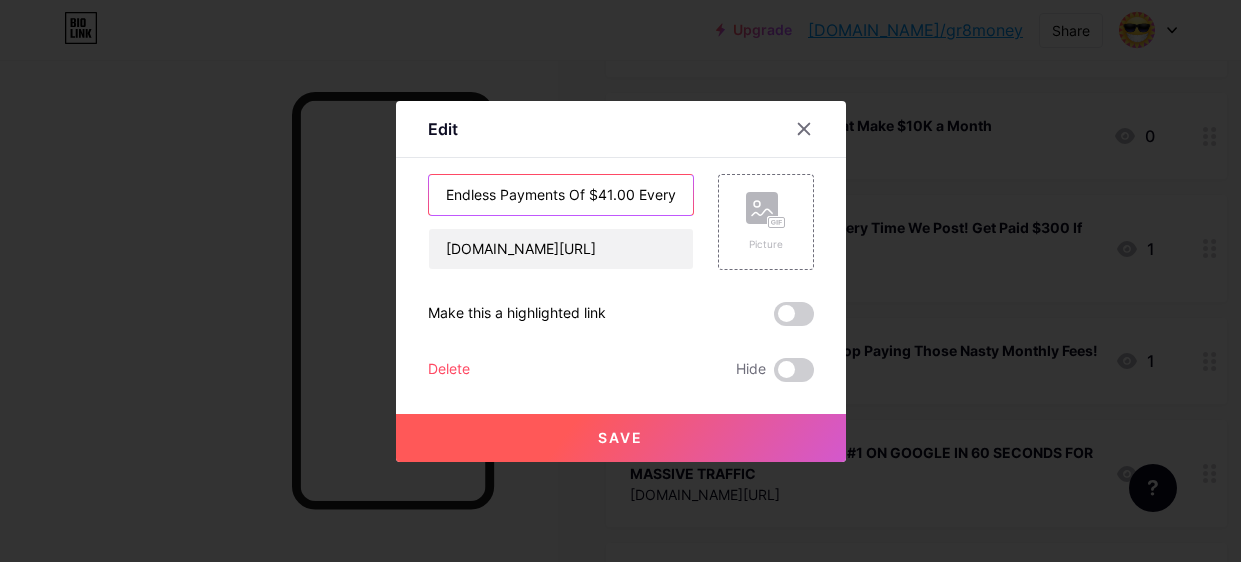 click on "Endless Payments Of $41.00 Every Time We Post! Get Paid $300 If You Screw Up!" at bounding box center [561, 195] 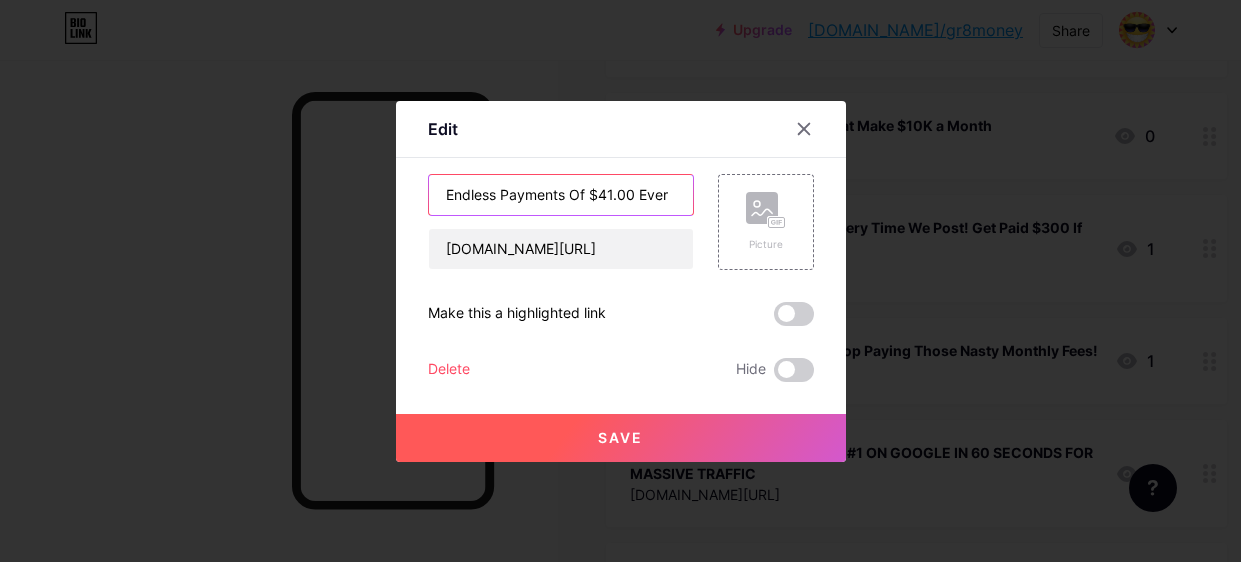 scroll, scrollTop: 0, scrollLeft: 0, axis: both 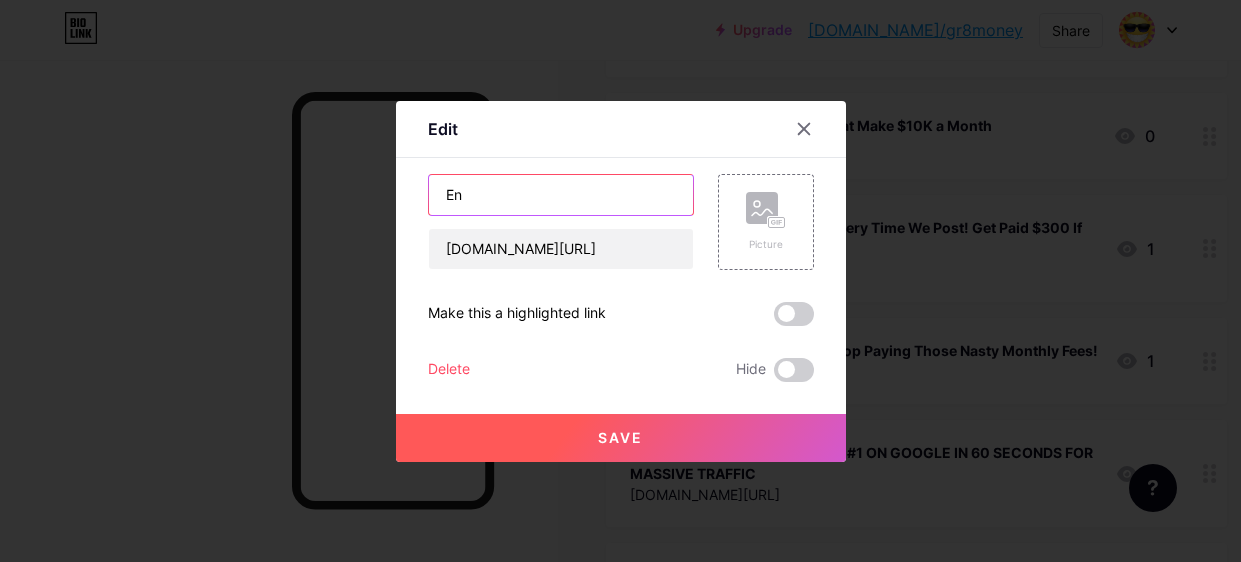 type on "E" 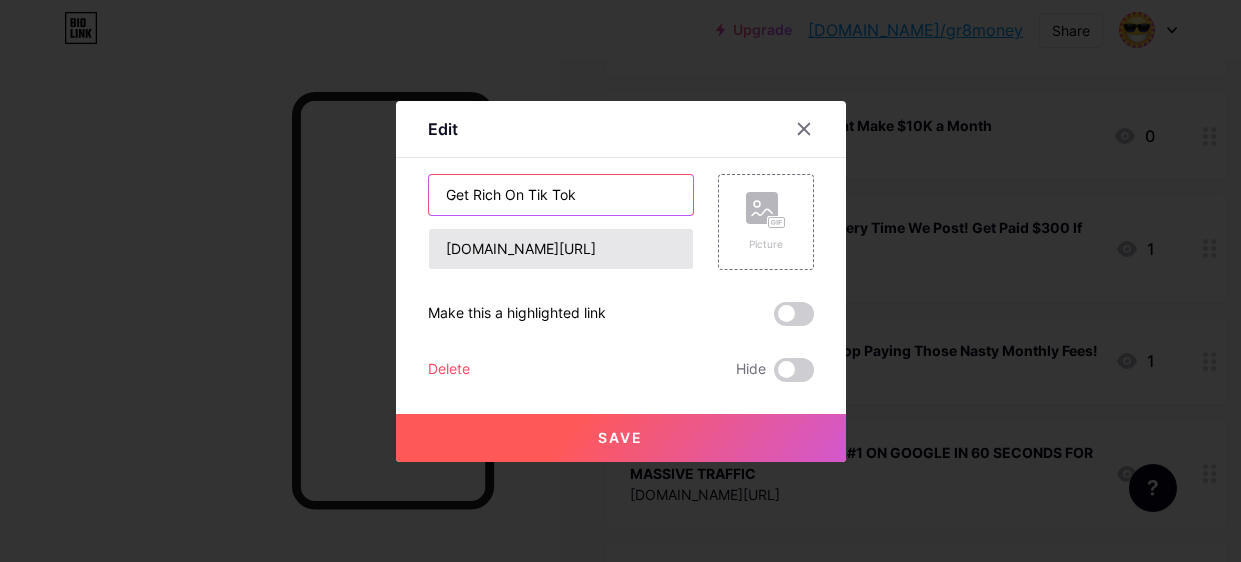 type on "Get Rich On Tik Tok" 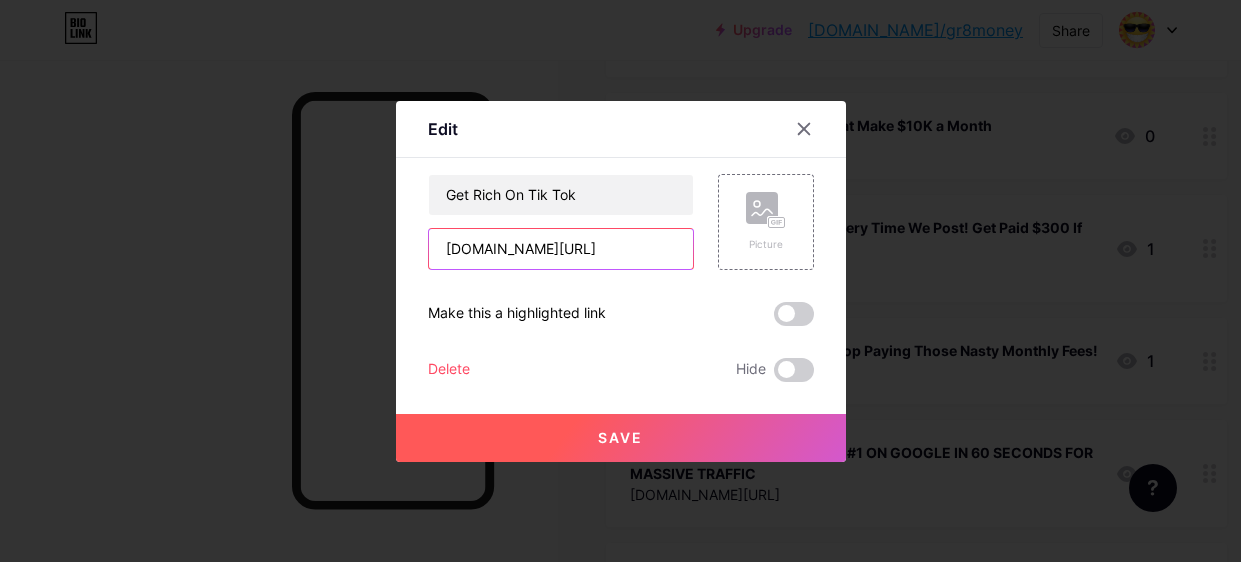 click on "[DOMAIN_NAME][URL]" at bounding box center (561, 249) 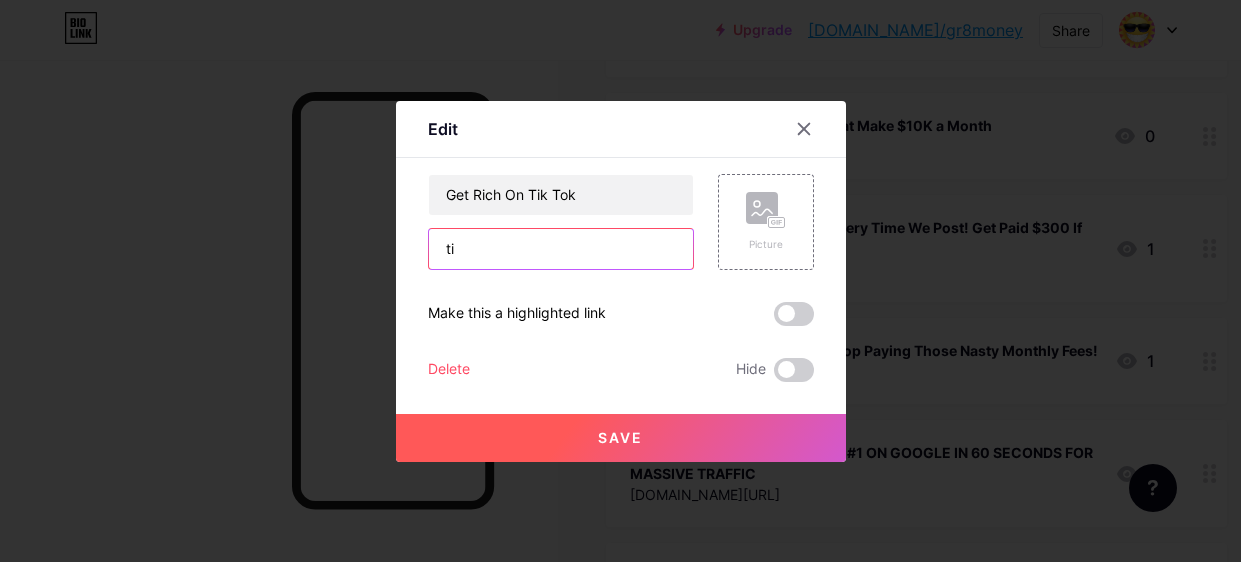 type on "t" 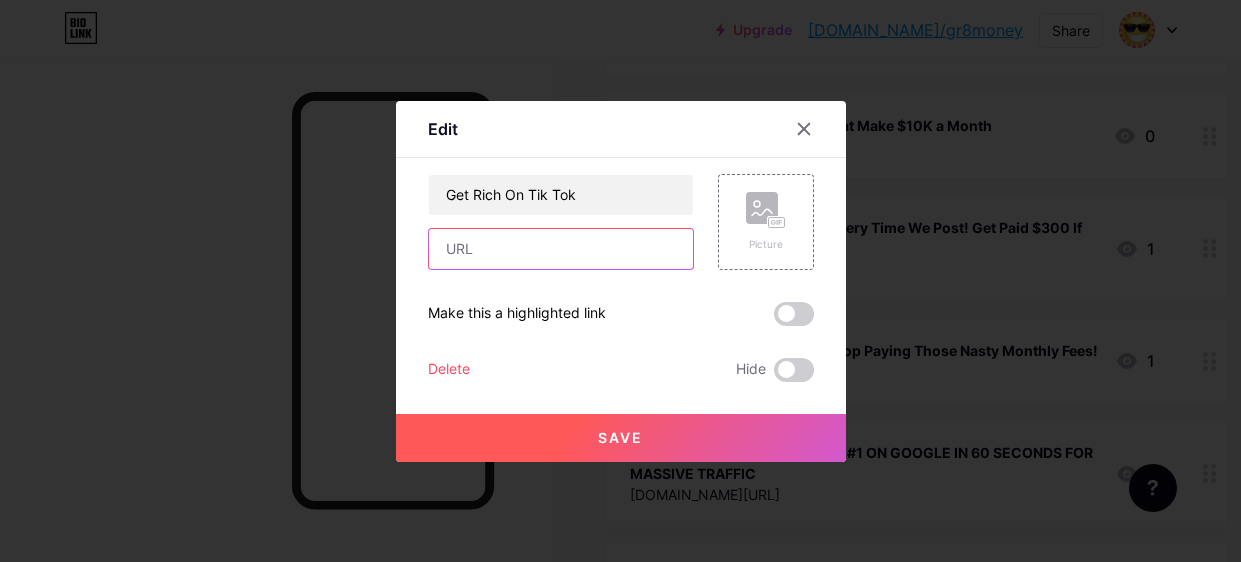 paste on "http://tiny.cc/ULBnk" 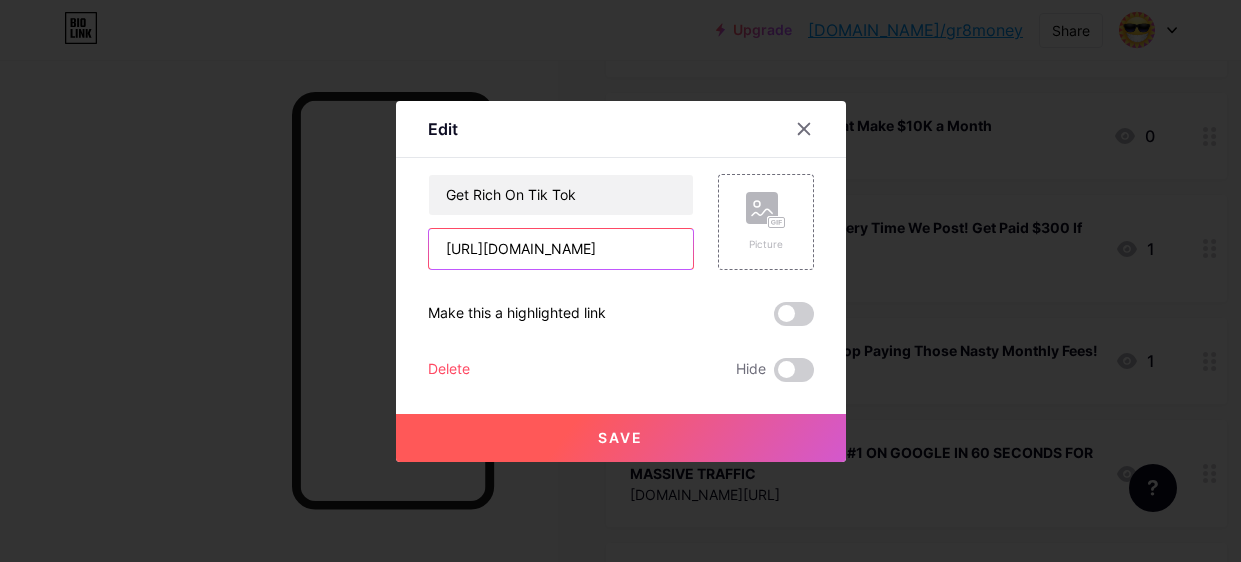 type on "http://tiny.cc/ULBnk" 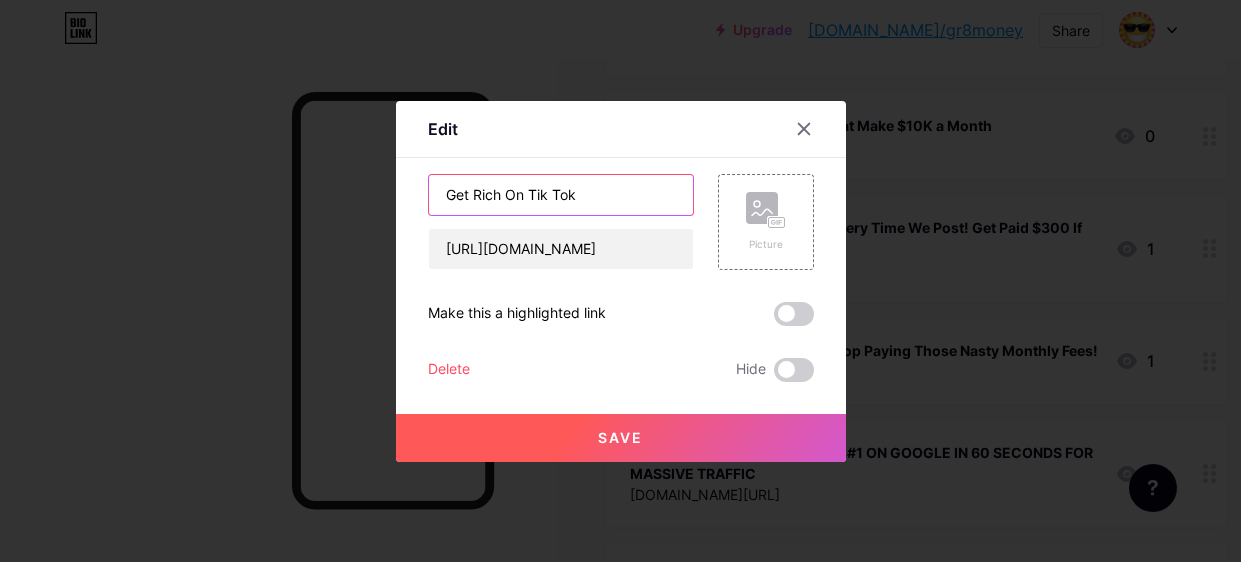 click on "Get Rich On Tik Tok" at bounding box center [561, 195] 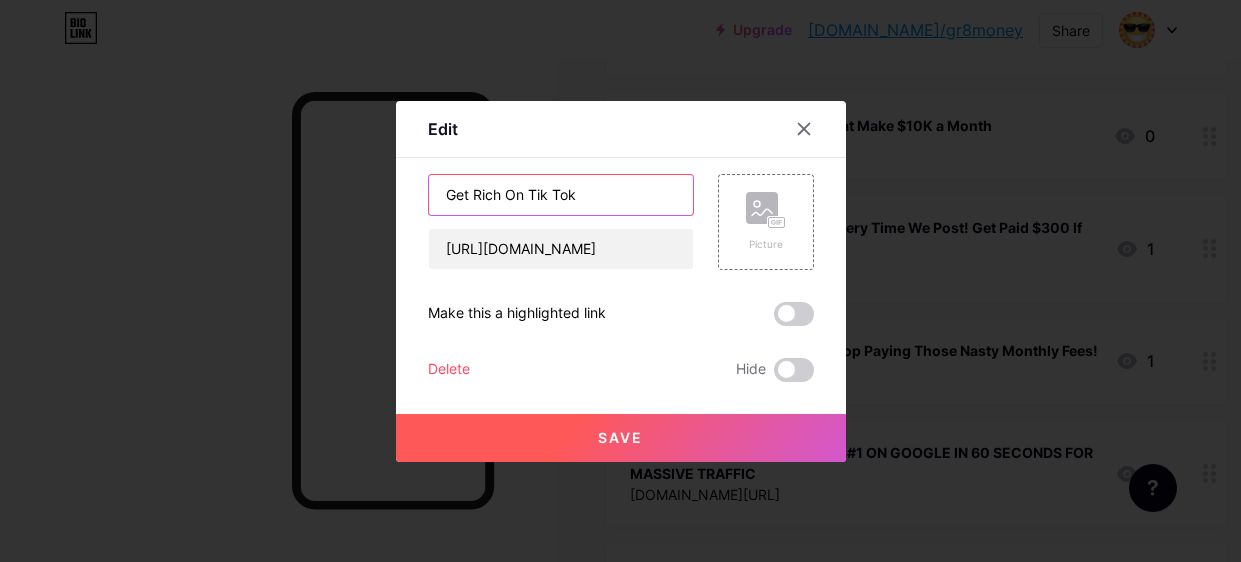 paste on "💥🔴⭐️" 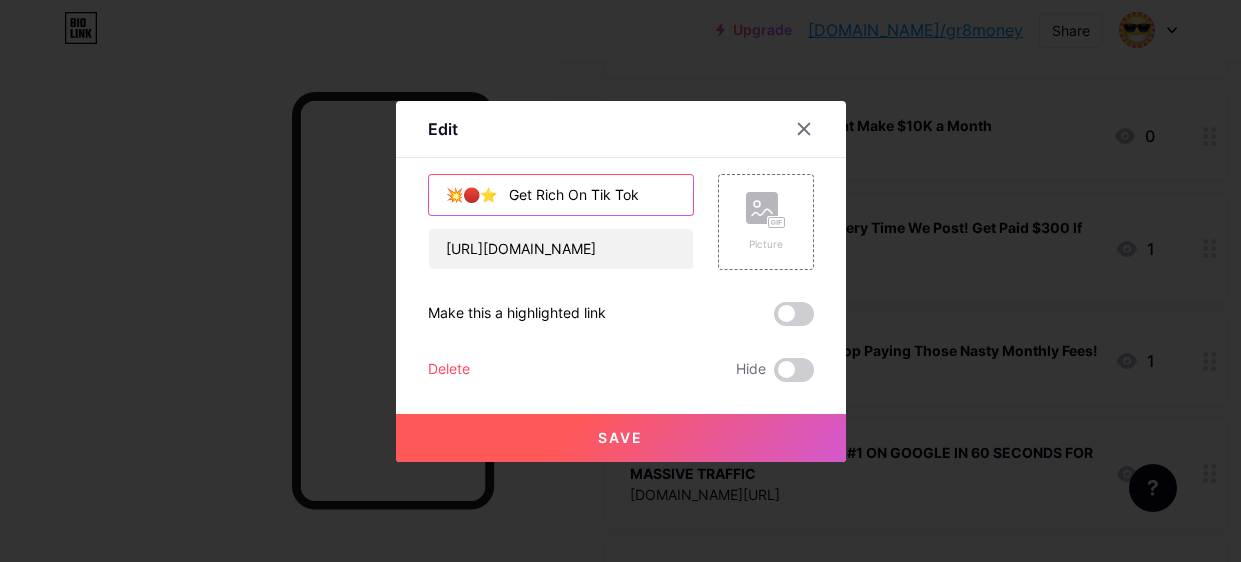 click on "💥🔴⭐️   Get Rich On Tik Tok" at bounding box center [561, 195] 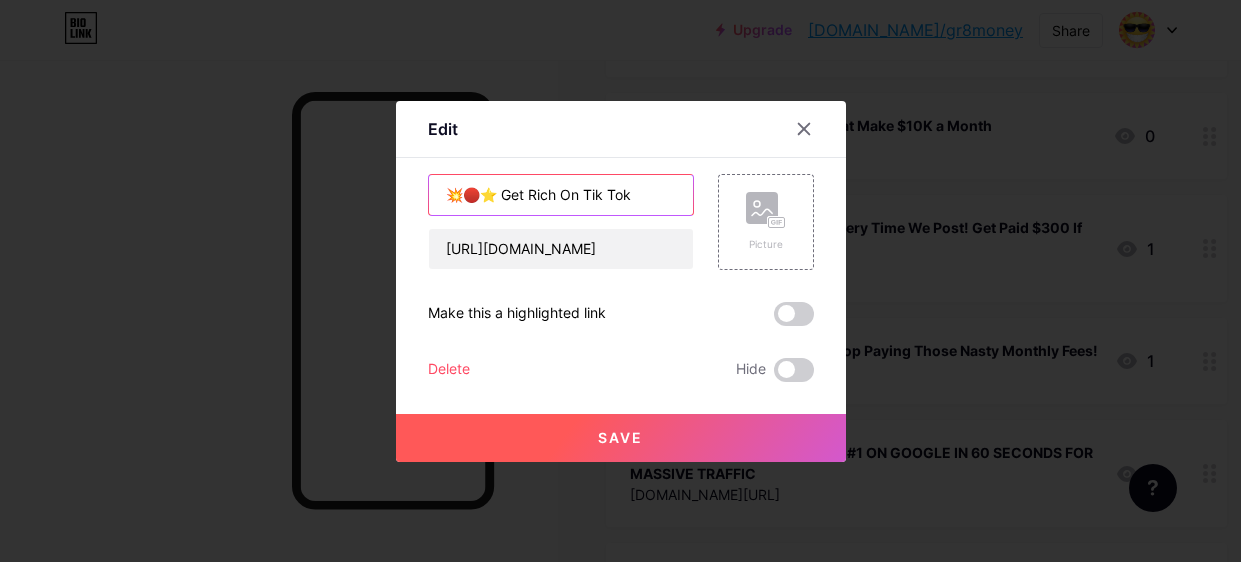type on "💥🔴⭐️ Get Rich On Tik Tok" 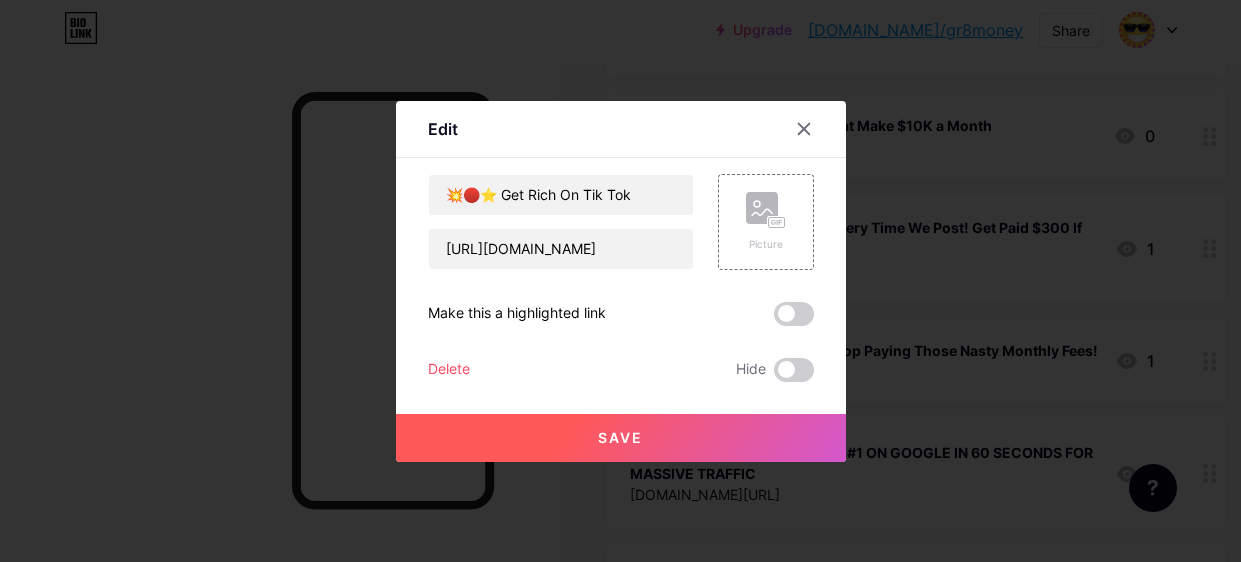 click on "Save" at bounding box center (620, 437) 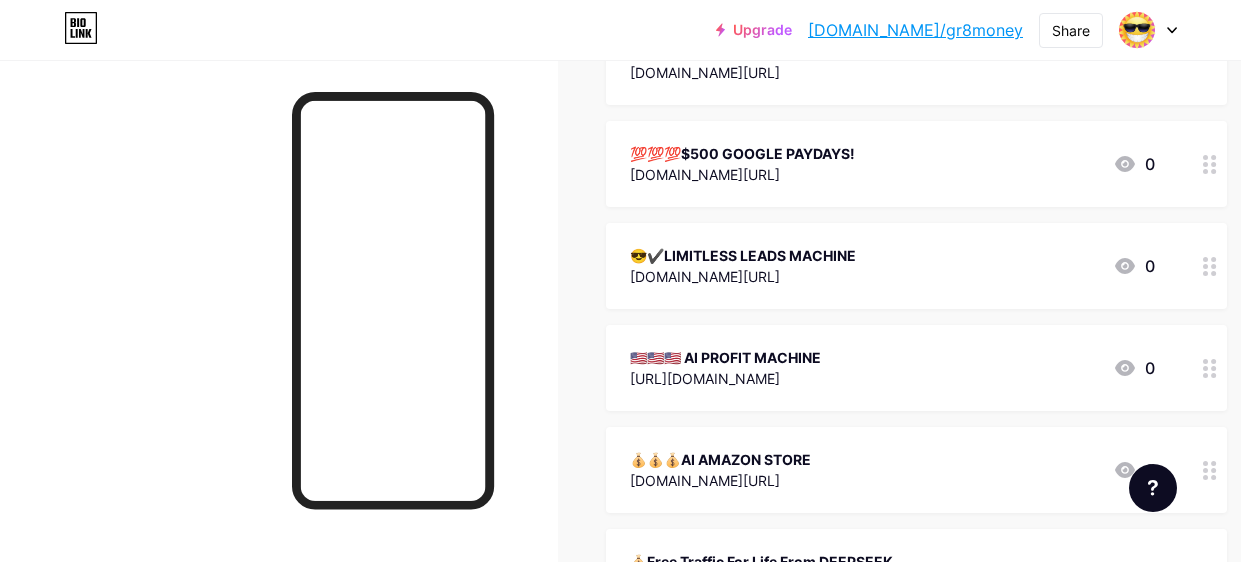 scroll, scrollTop: 1306, scrollLeft: 0, axis: vertical 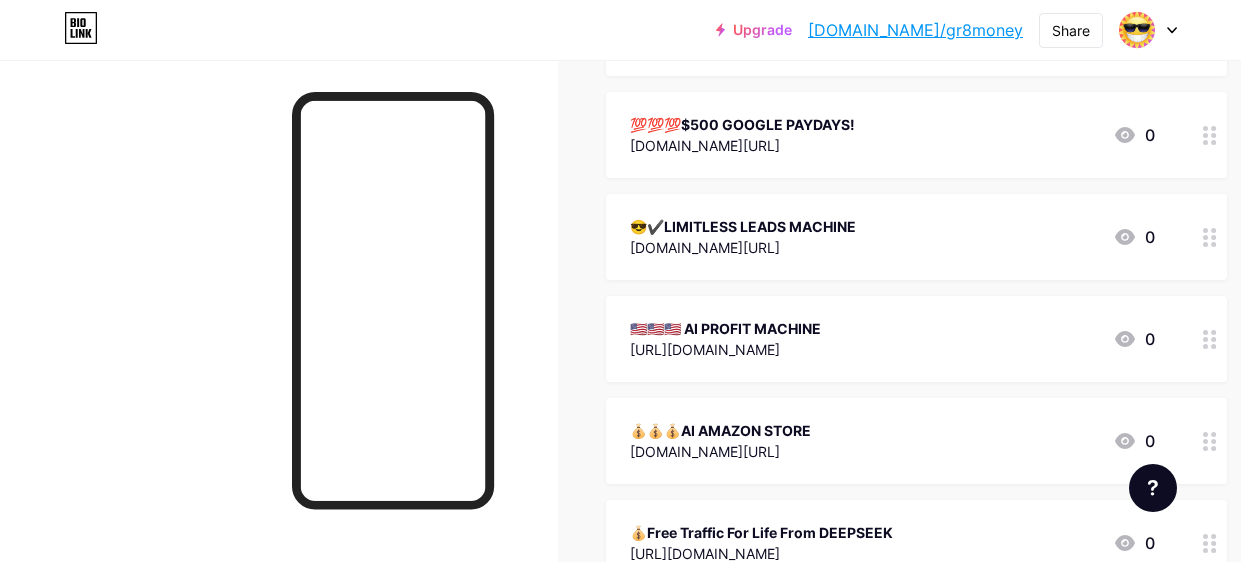 click on "😎✔️LIMITLESS LEADS MACHINE" at bounding box center [743, 226] 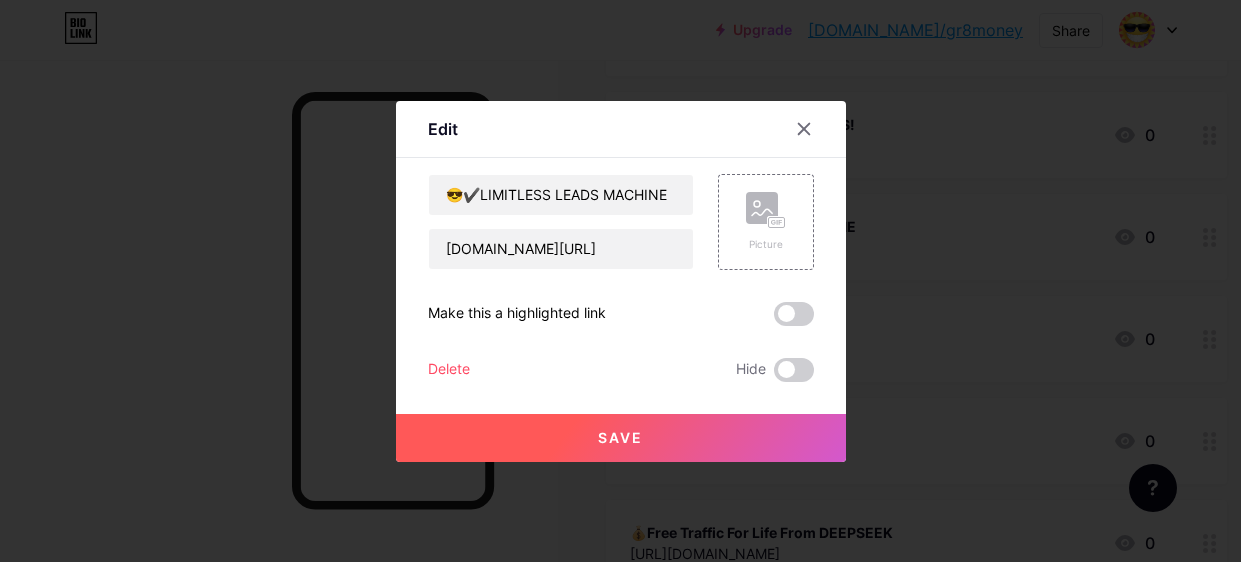 click on "Delete" at bounding box center [449, 370] 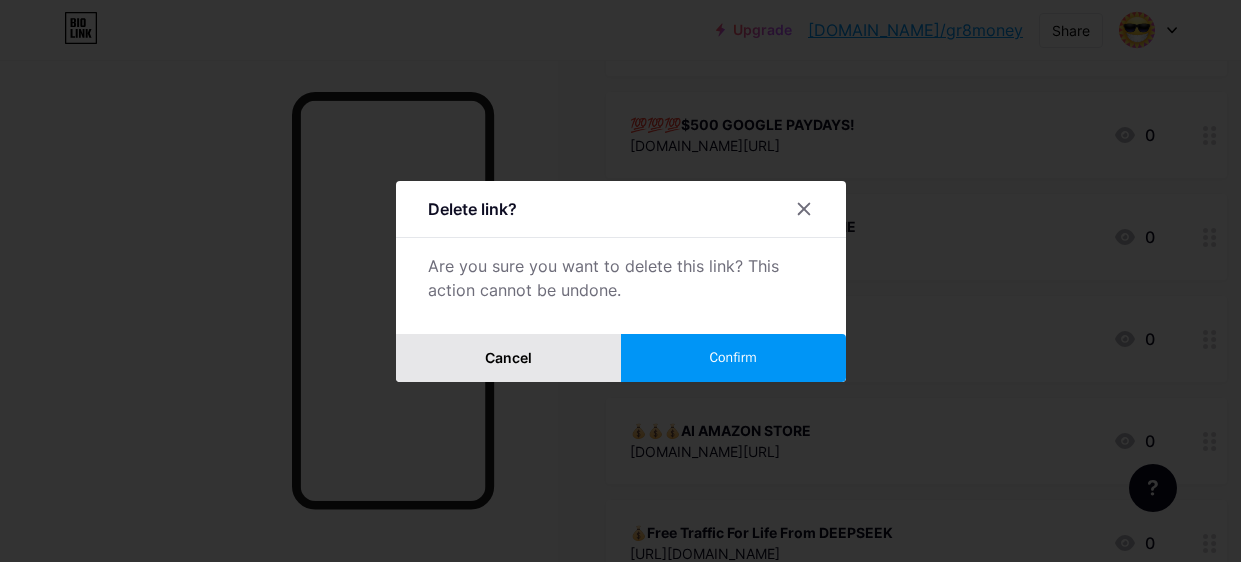click on "Cancel" at bounding box center (508, 357) 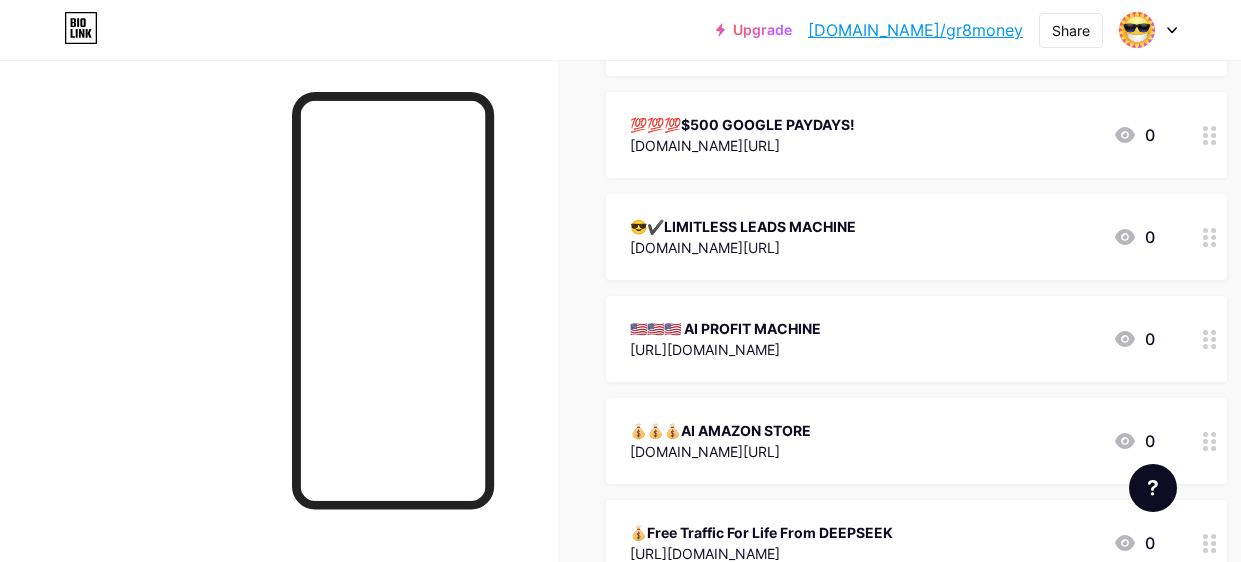 click on "😎✔️LIMITLESS LEADS MACHINE" at bounding box center [743, 226] 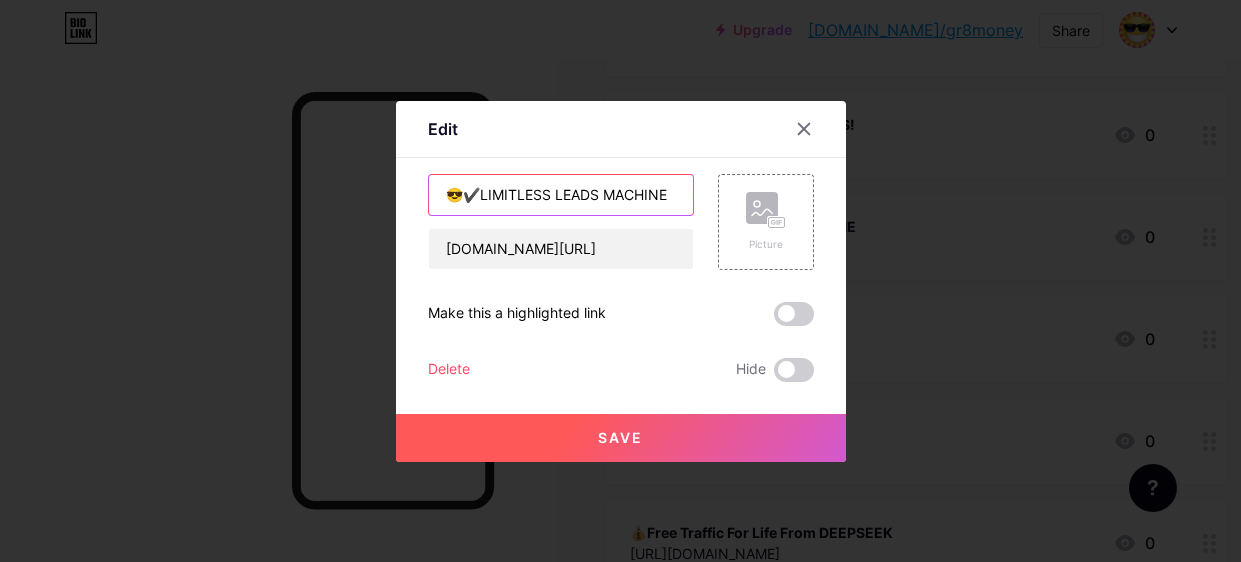 click on "😎✔️LIMITLESS LEADS MACHINE" at bounding box center (561, 195) 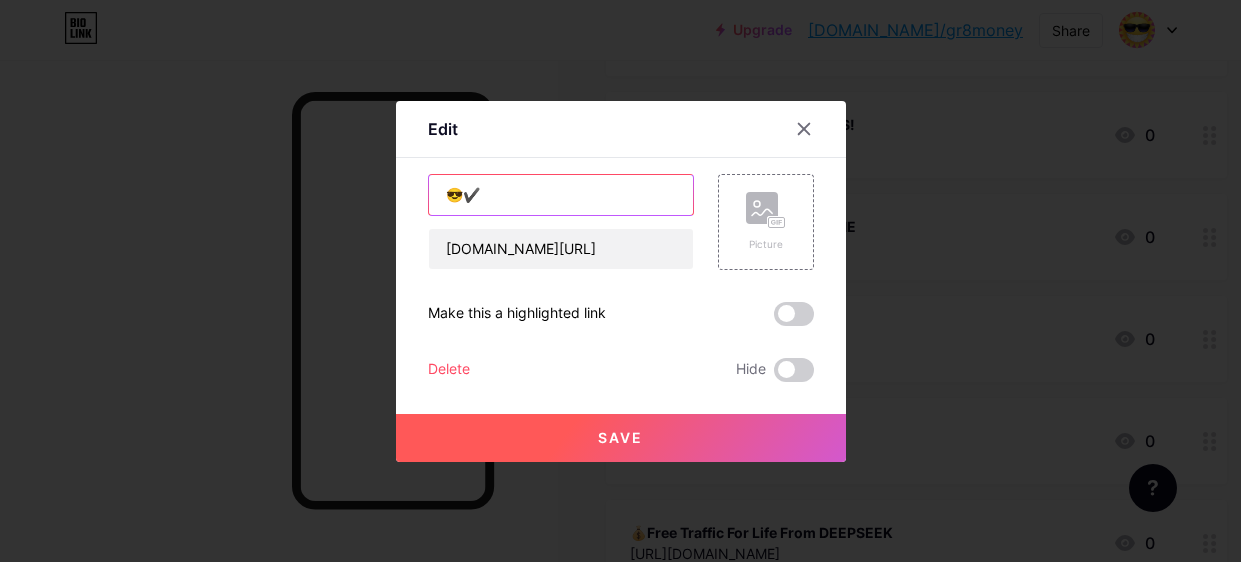 paste on "https://tinyurl.com/muyvhhx6" 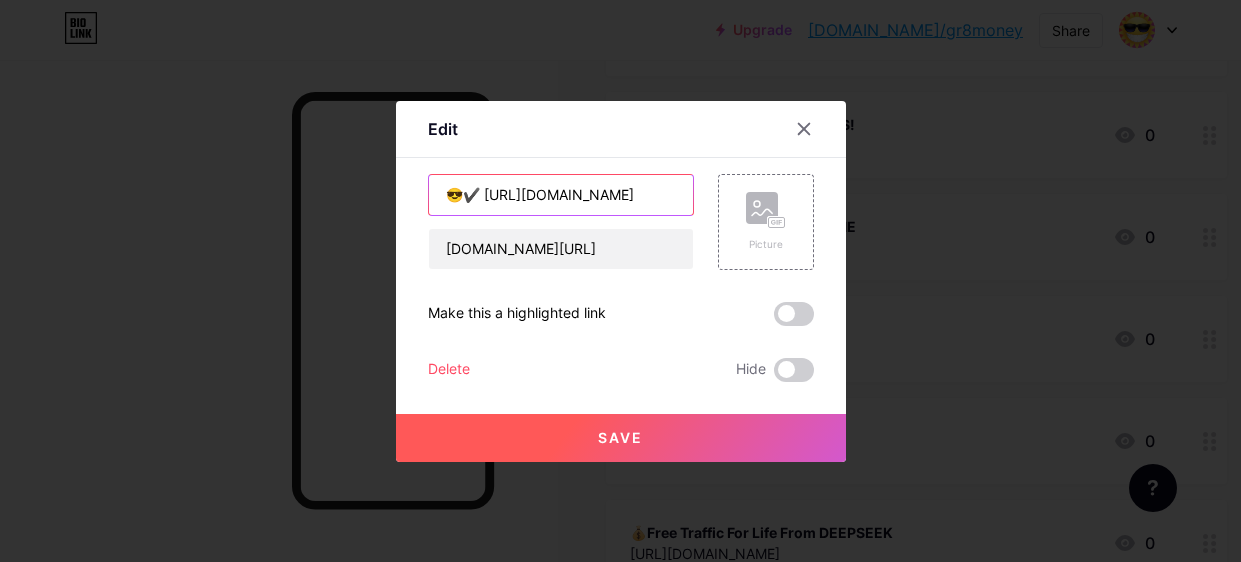 scroll, scrollTop: 0, scrollLeft: 0, axis: both 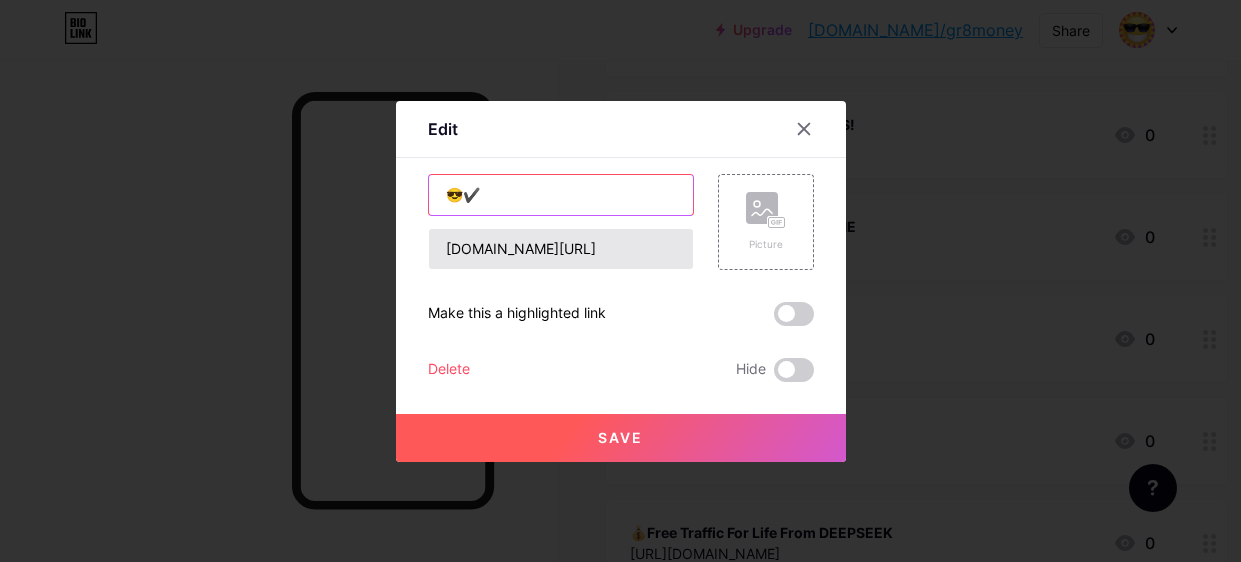 type on "😎✔️" 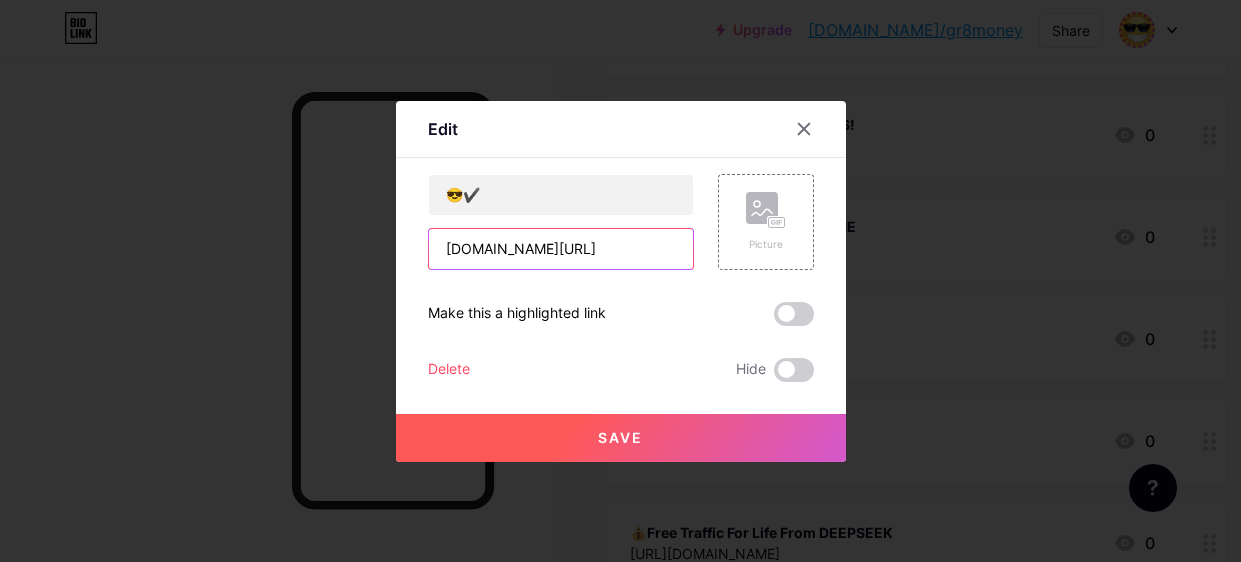 click on "[DOMAIN_NAME][URL]" at bounding box center (561, 249) 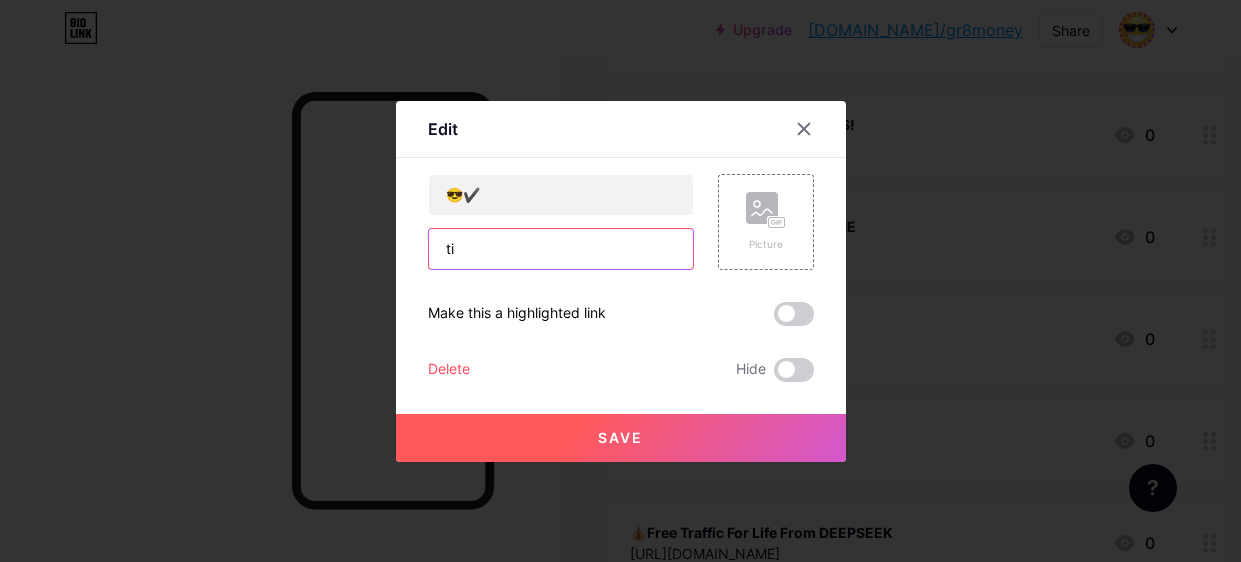 type on "t" 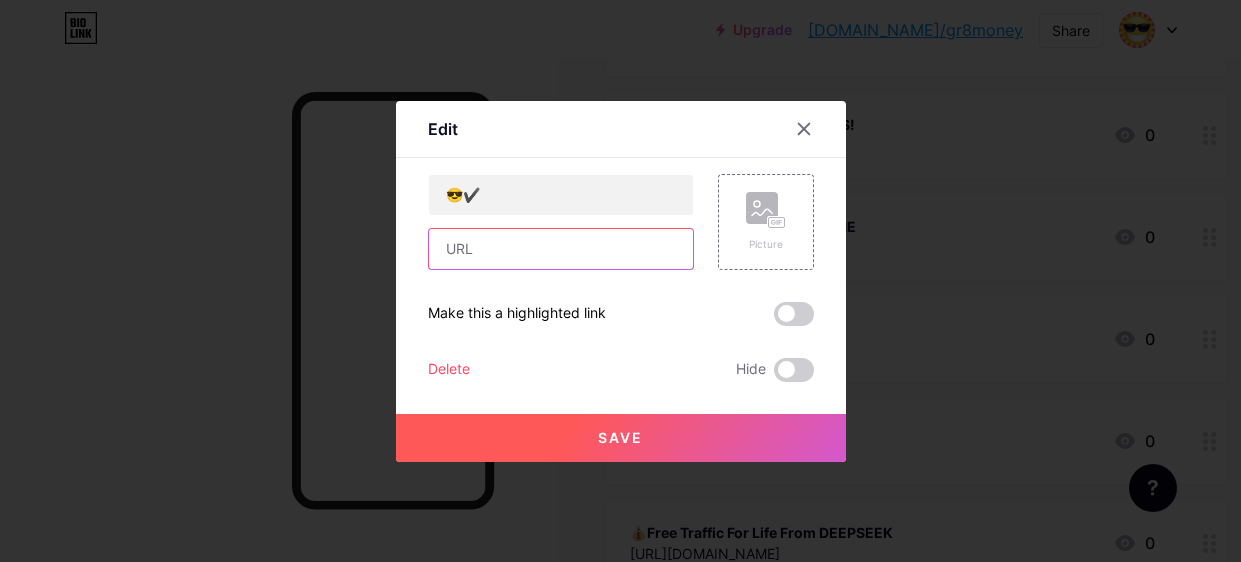 paste on "https://tinyurl.com/muyvhhx6" 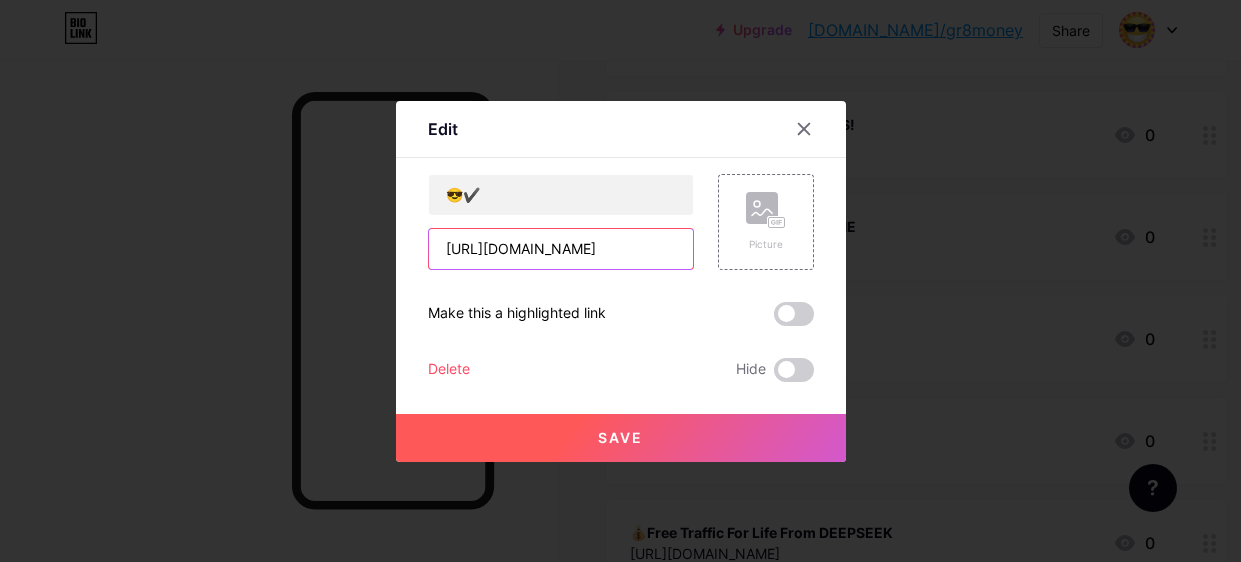 type on "https://tinyurl.com/muyvhhx6" 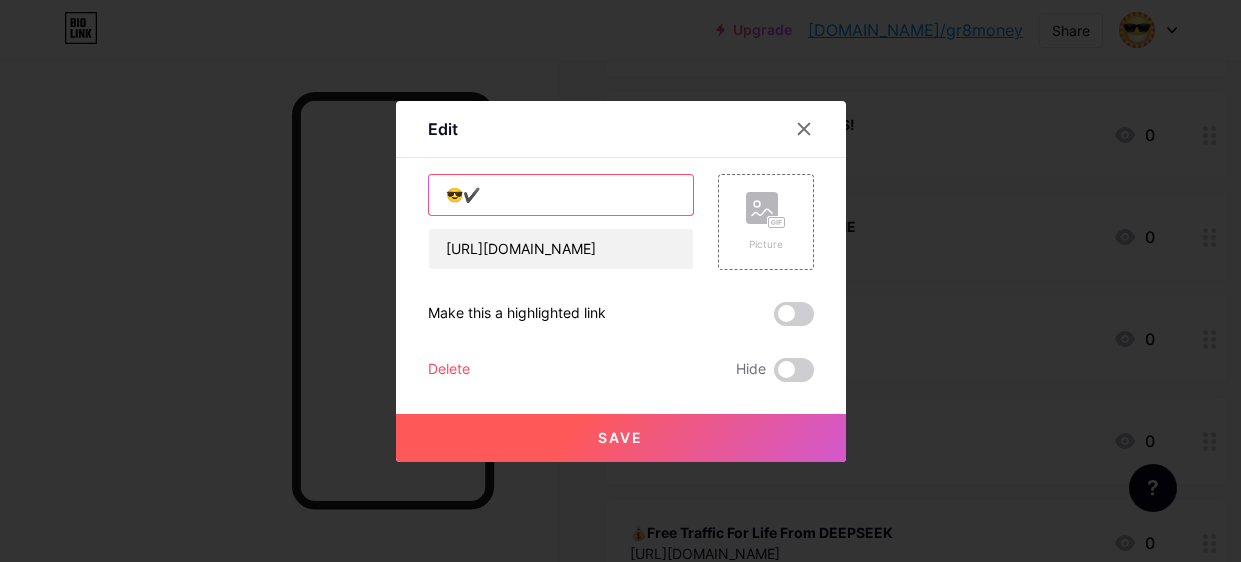 click on "😎✔️" at bounding box center (561, 195) 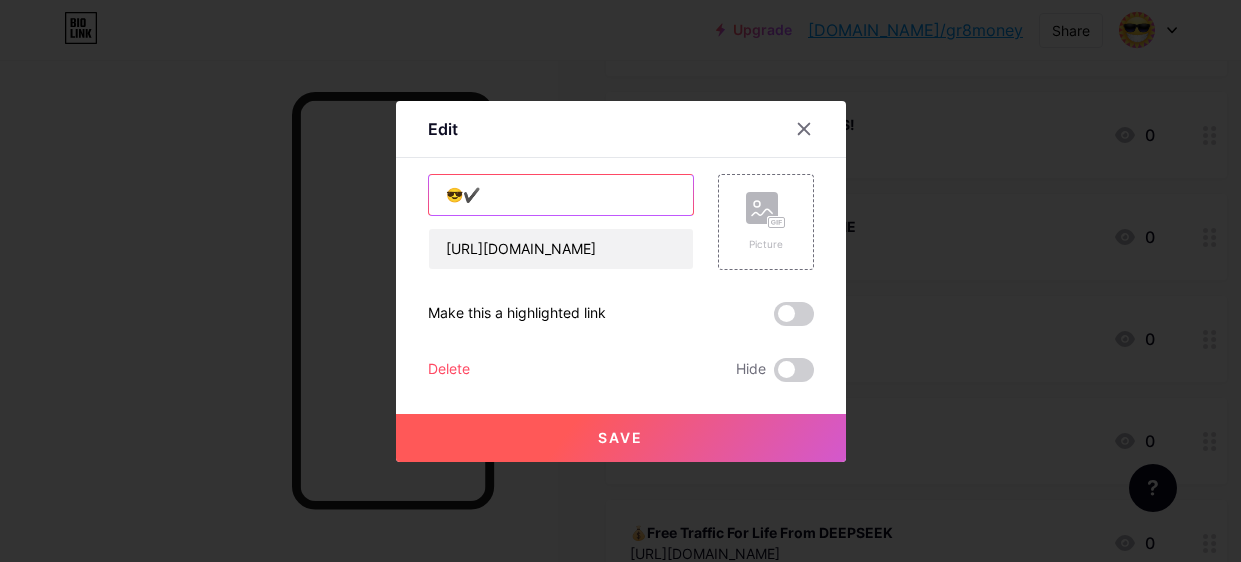 paste on "👧 12 Yr Old Girl Makes $83K/Month" 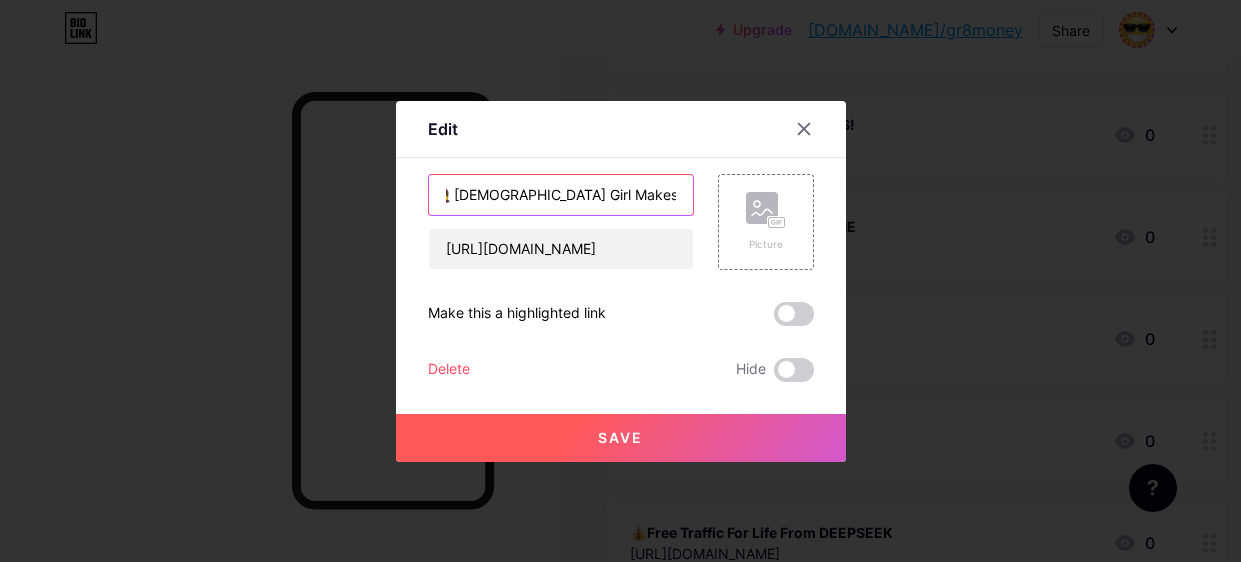 scroll, scrollTop: 0, scrollLeft: 0, axis: both 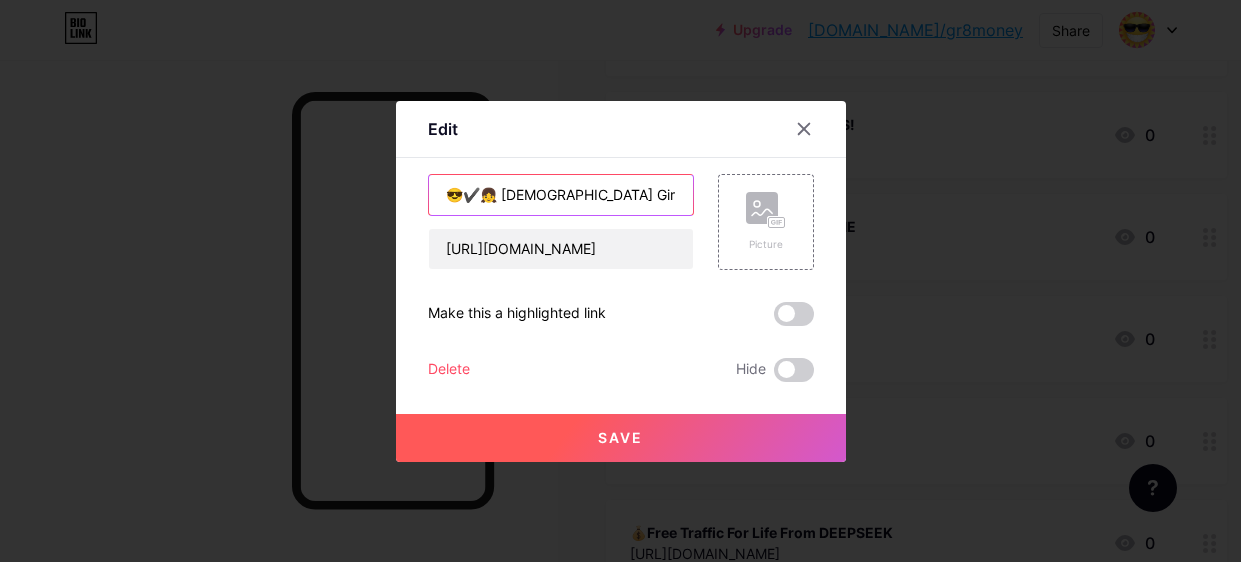 type on "😎✔️👧 12 Yr Old Girl Makes $83K/Month" 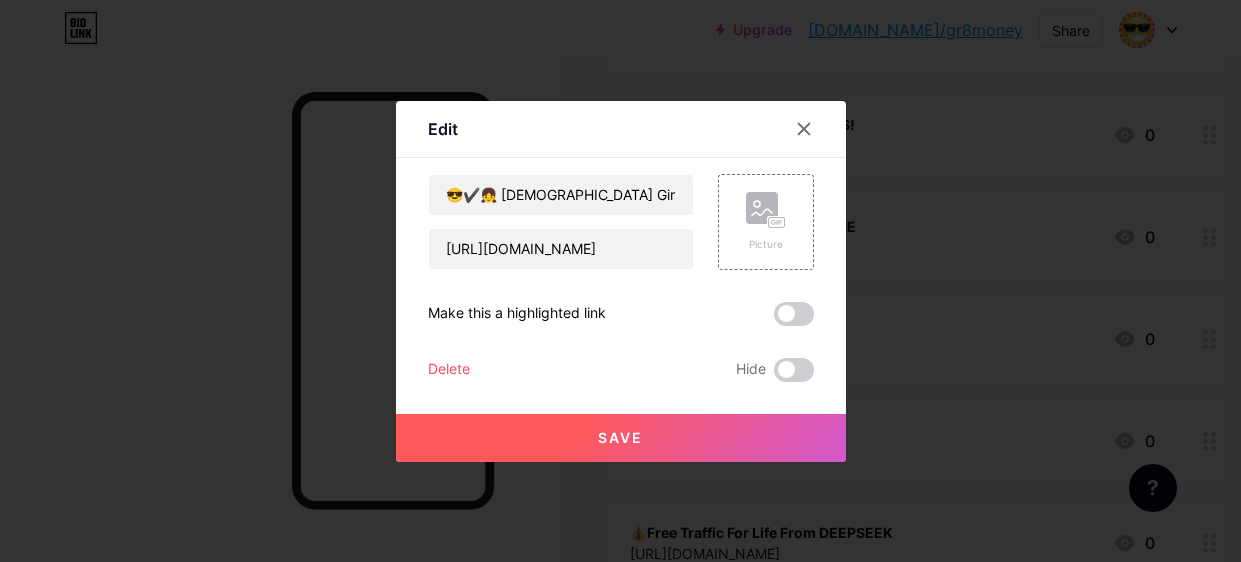 click on "Save" at bounding box center (620, 437) 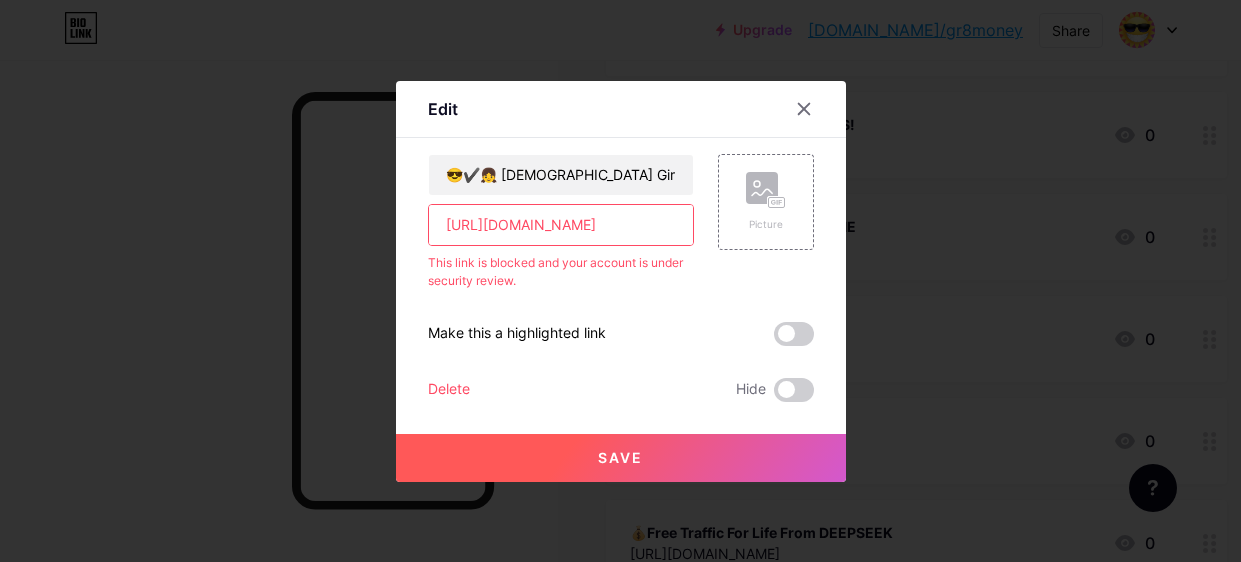click on "https://tinyurl.com/muyvhhx6" at bounding box center (561, 225) 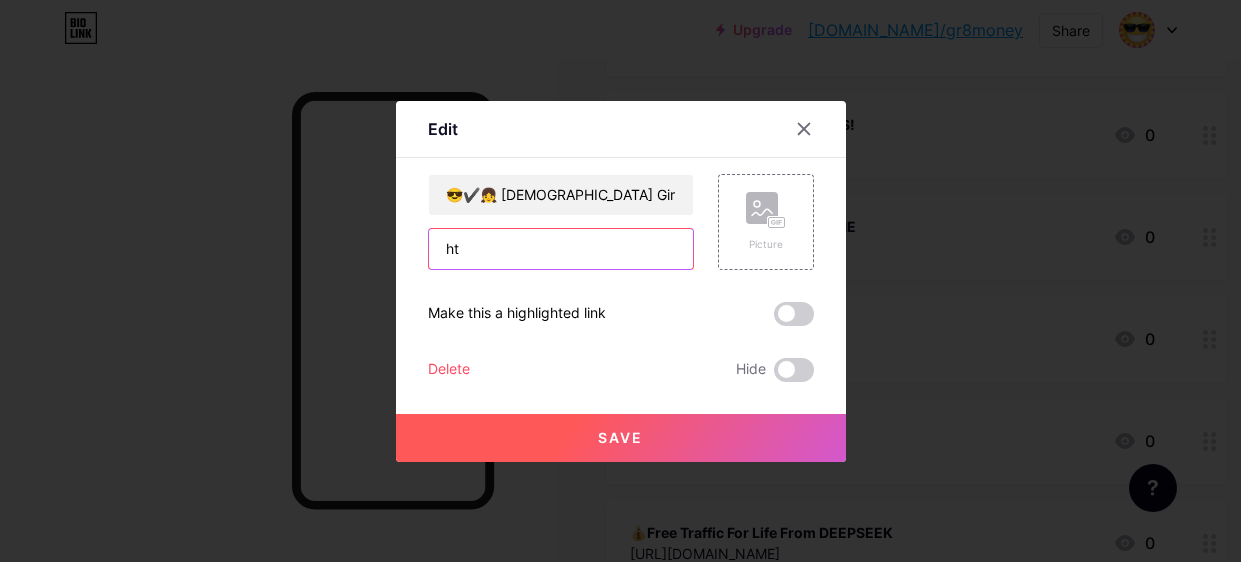 type on "h" 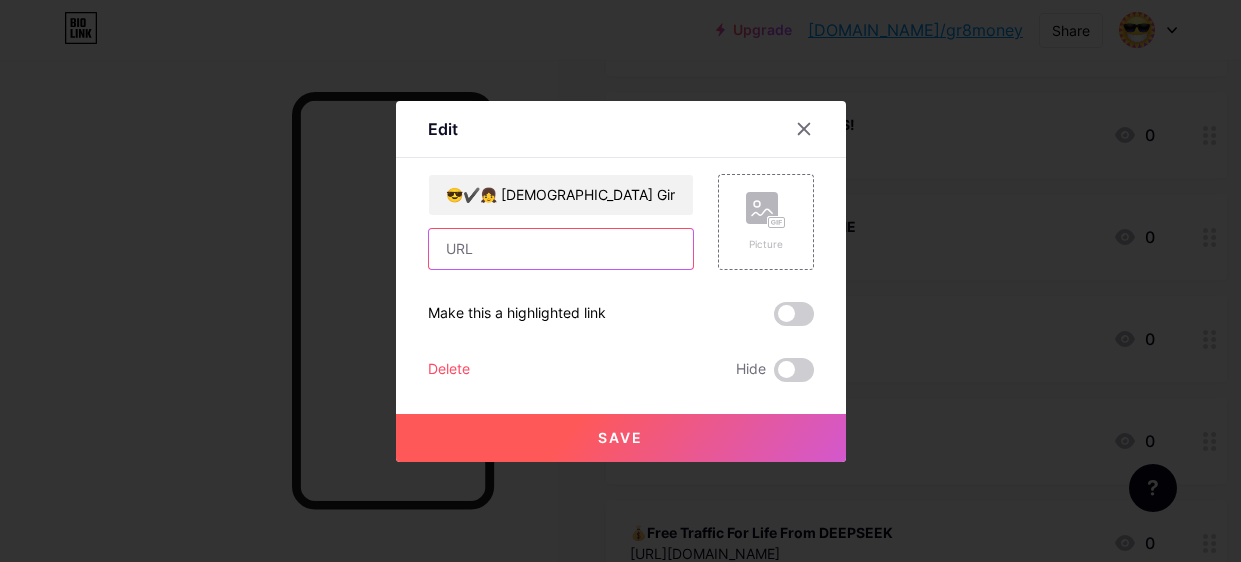 type 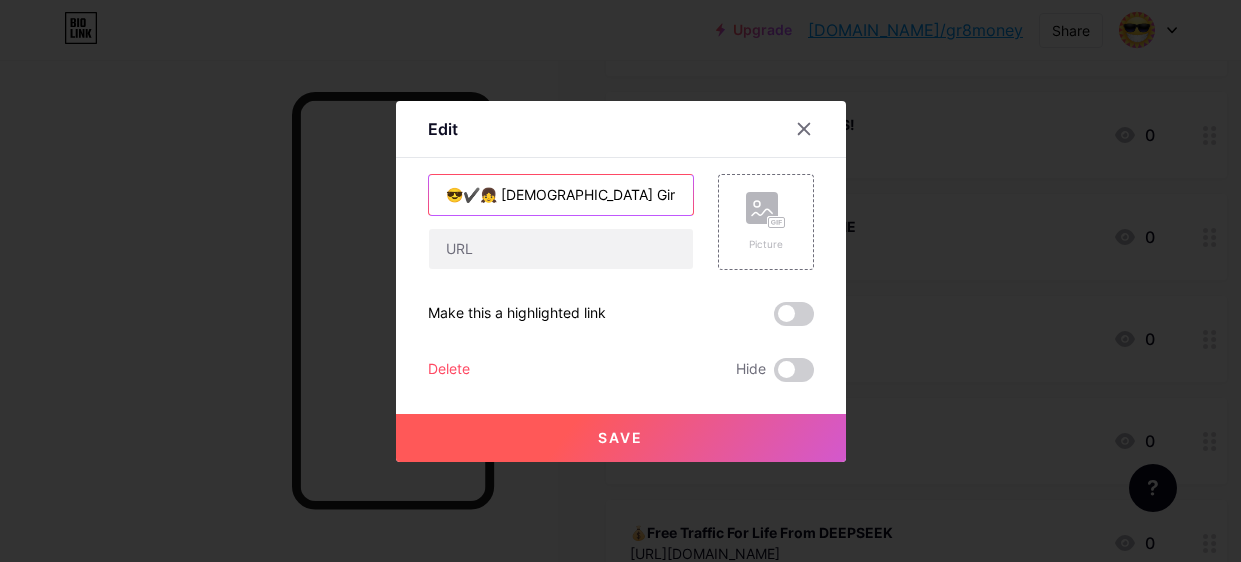 click on "😎✔️👧 12 Yr Old Girl Makes $83K/Month" at bounding box center [561, 195] 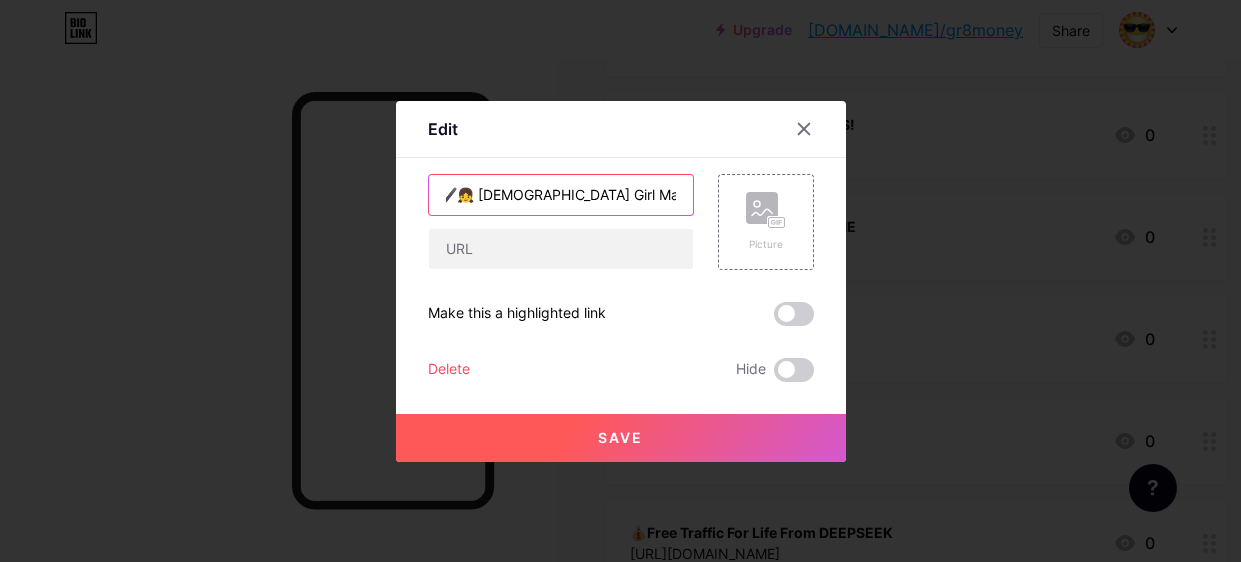 scroll, scrollTop: 0, scrollLeft: 0, axis: both 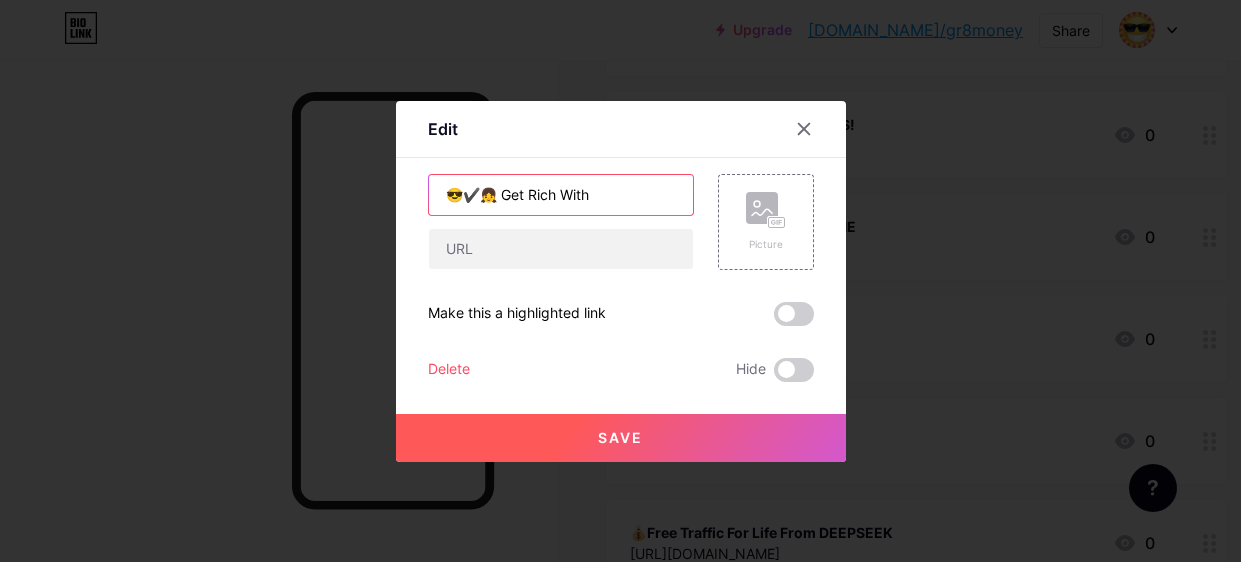 paste on "Kids Book Publishing" 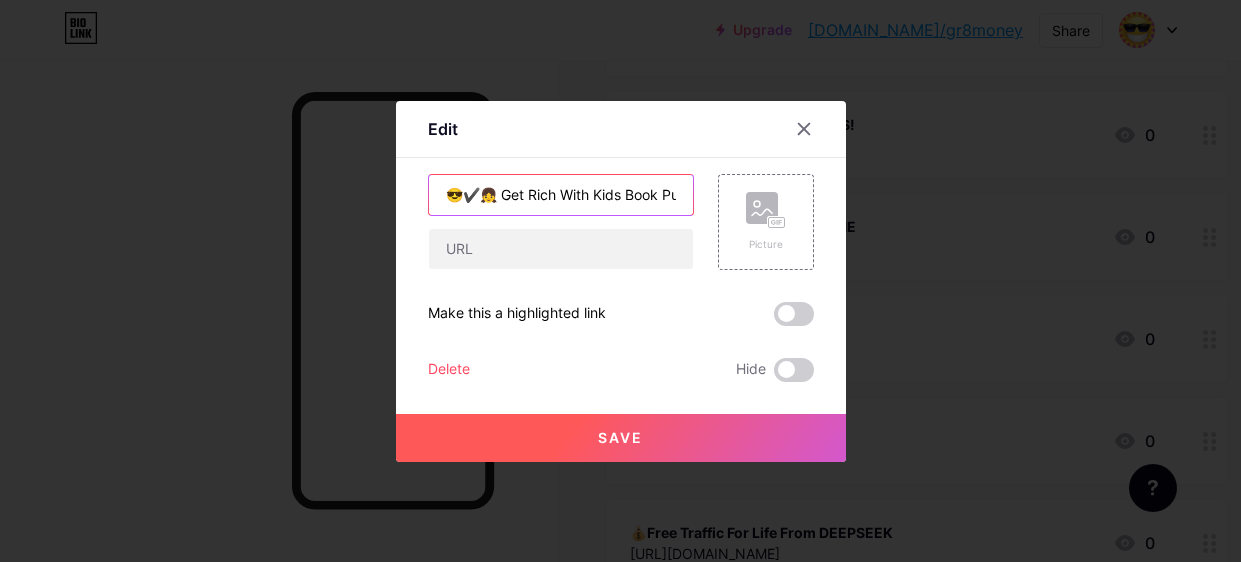 scroll, scrollTop: 0, scrollLeft: 58, axis: horizontal 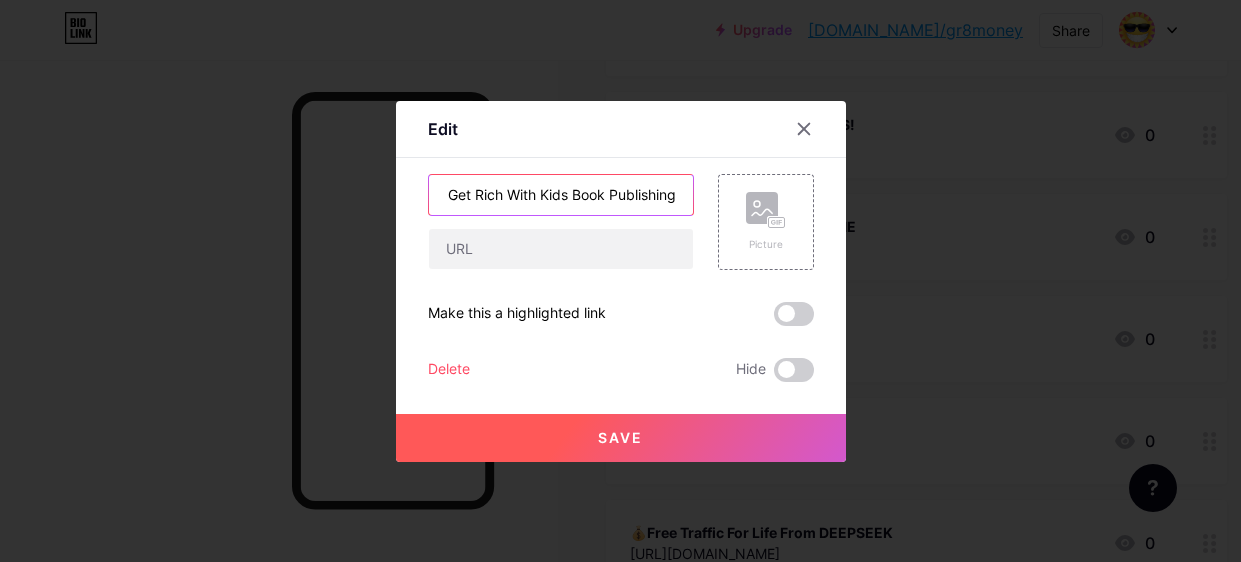 type on "😎✔️👧 Get Rich With Kids Book Publishing" 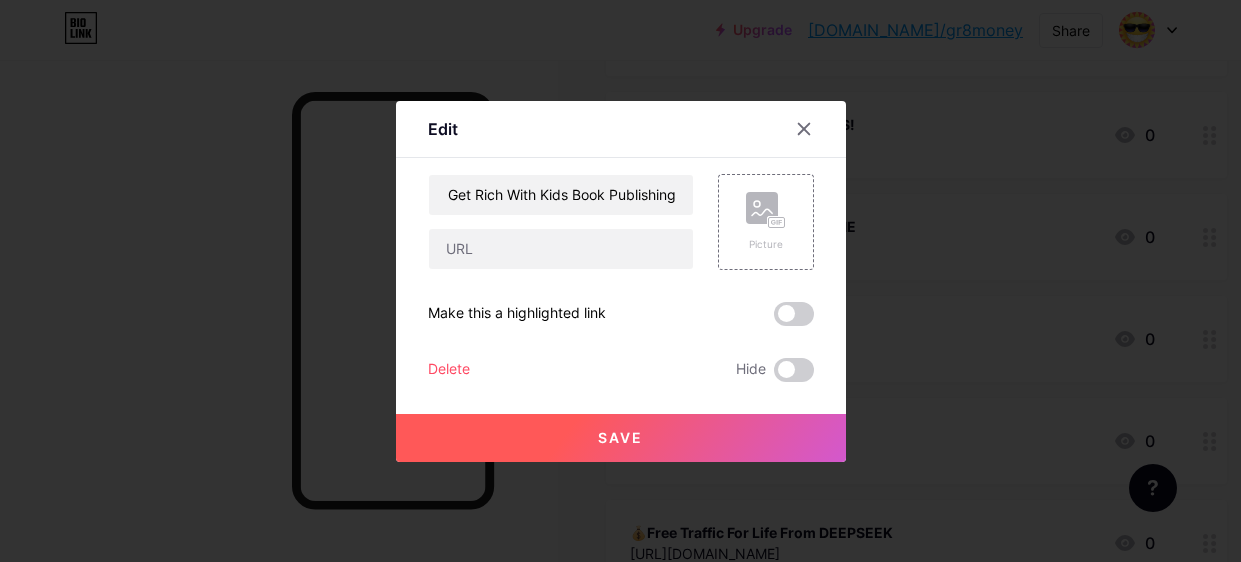 scroll, scrollTop: 0, scrollLeft: 0, axis: both 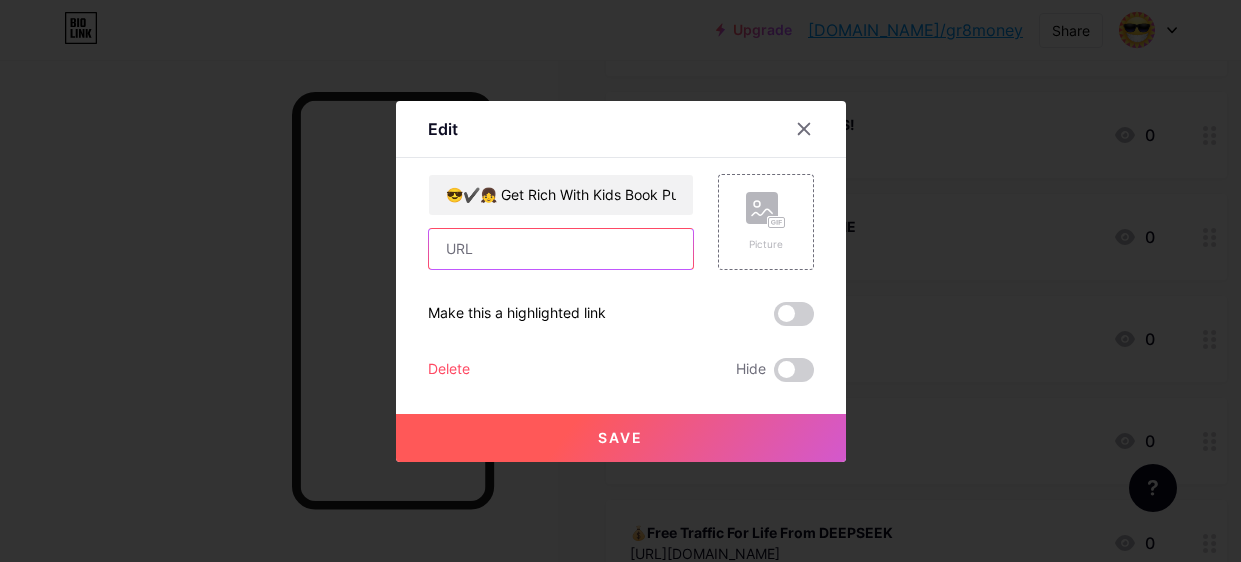 click at bounding box center (561, 249) 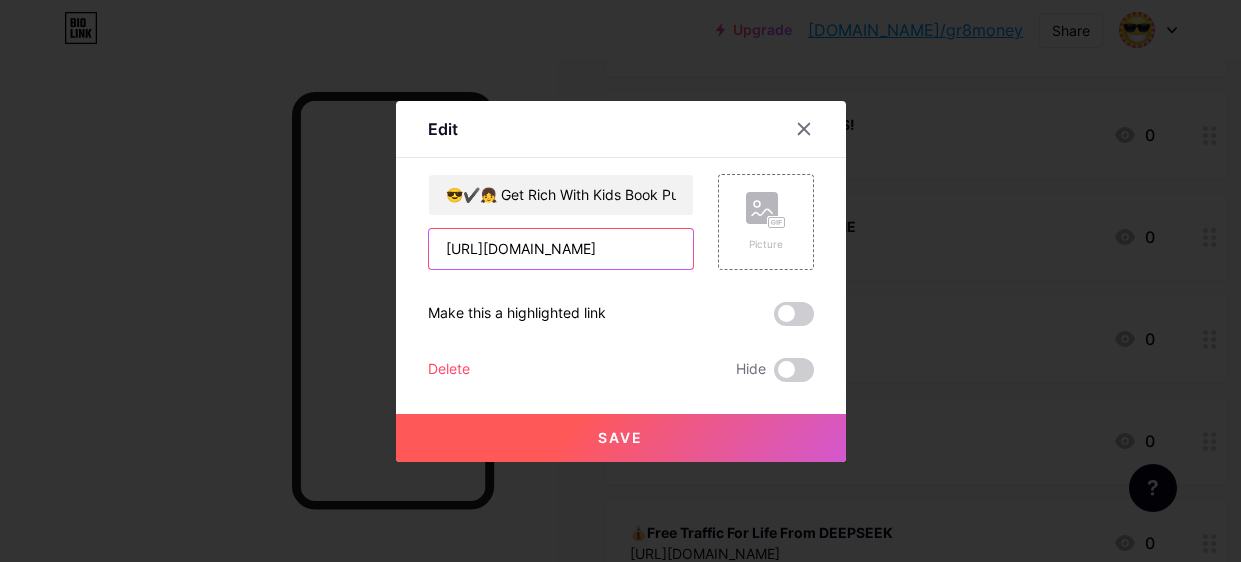 scroll, scrollTop: 0, scrollLeft: 23, axis: horizontal 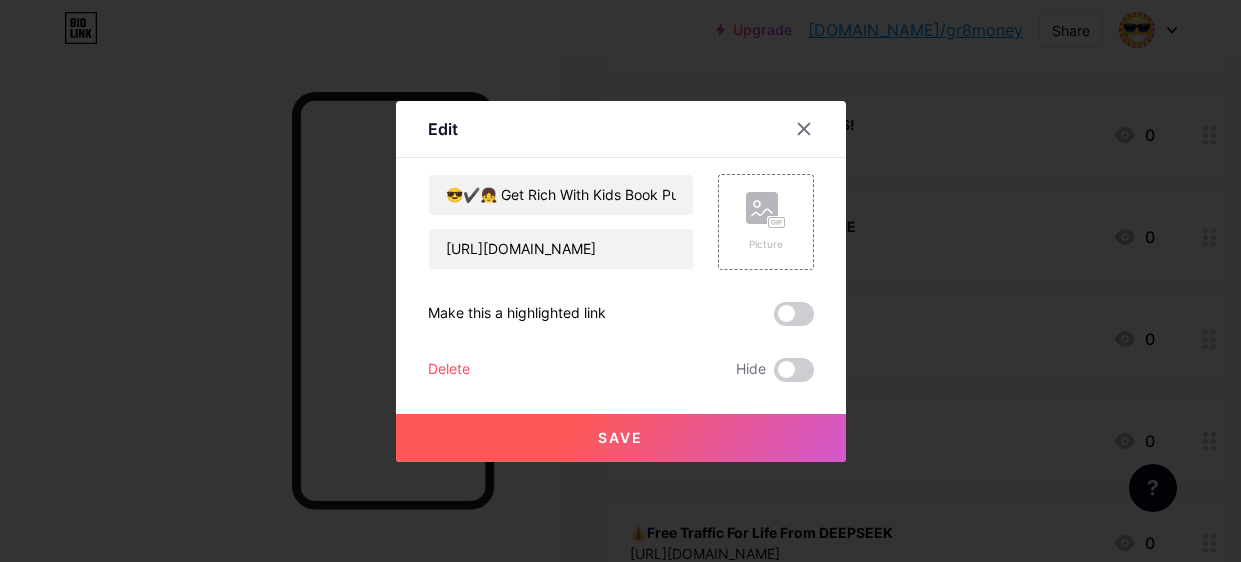 click on "Save" at bounding box center (620, 437) 